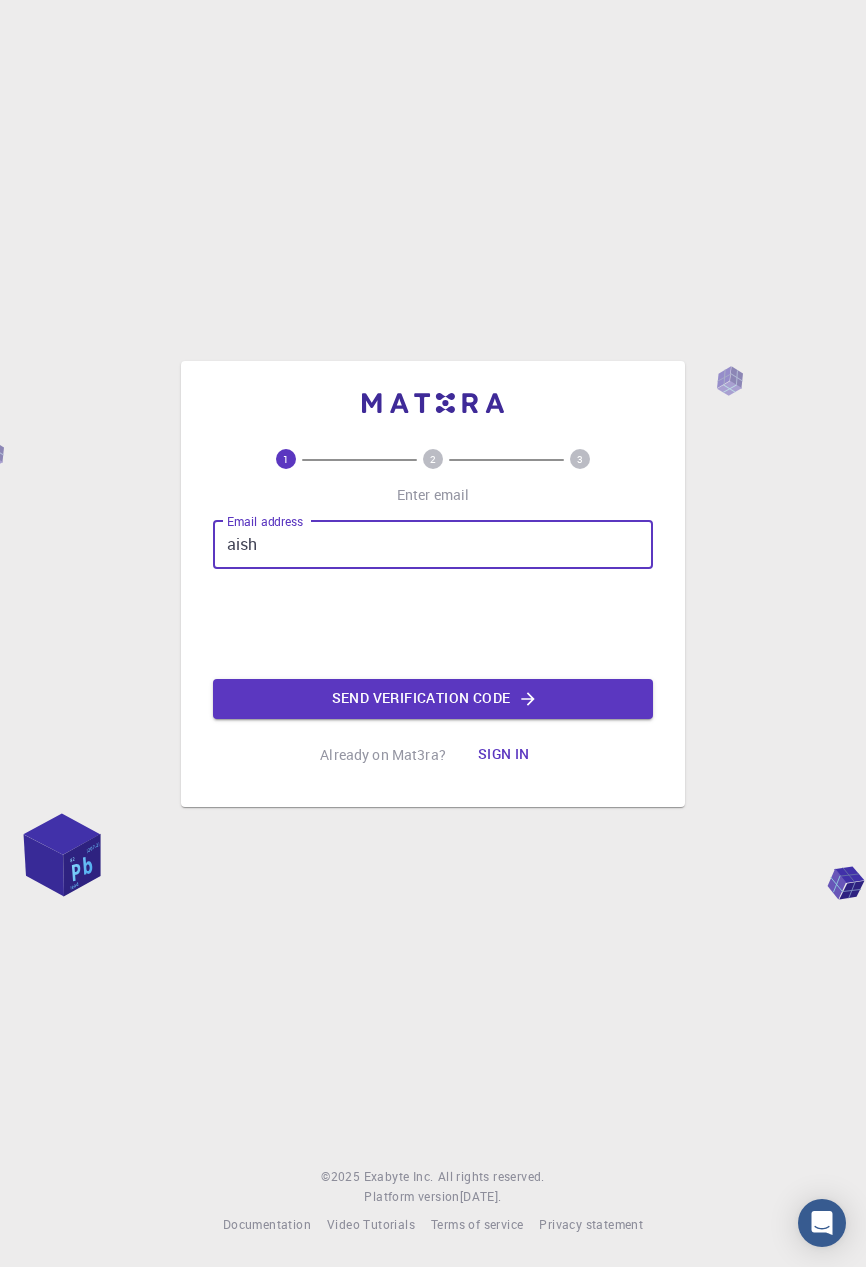 scroll, scrollTop: 0, scrollLeft: 0, axis: both 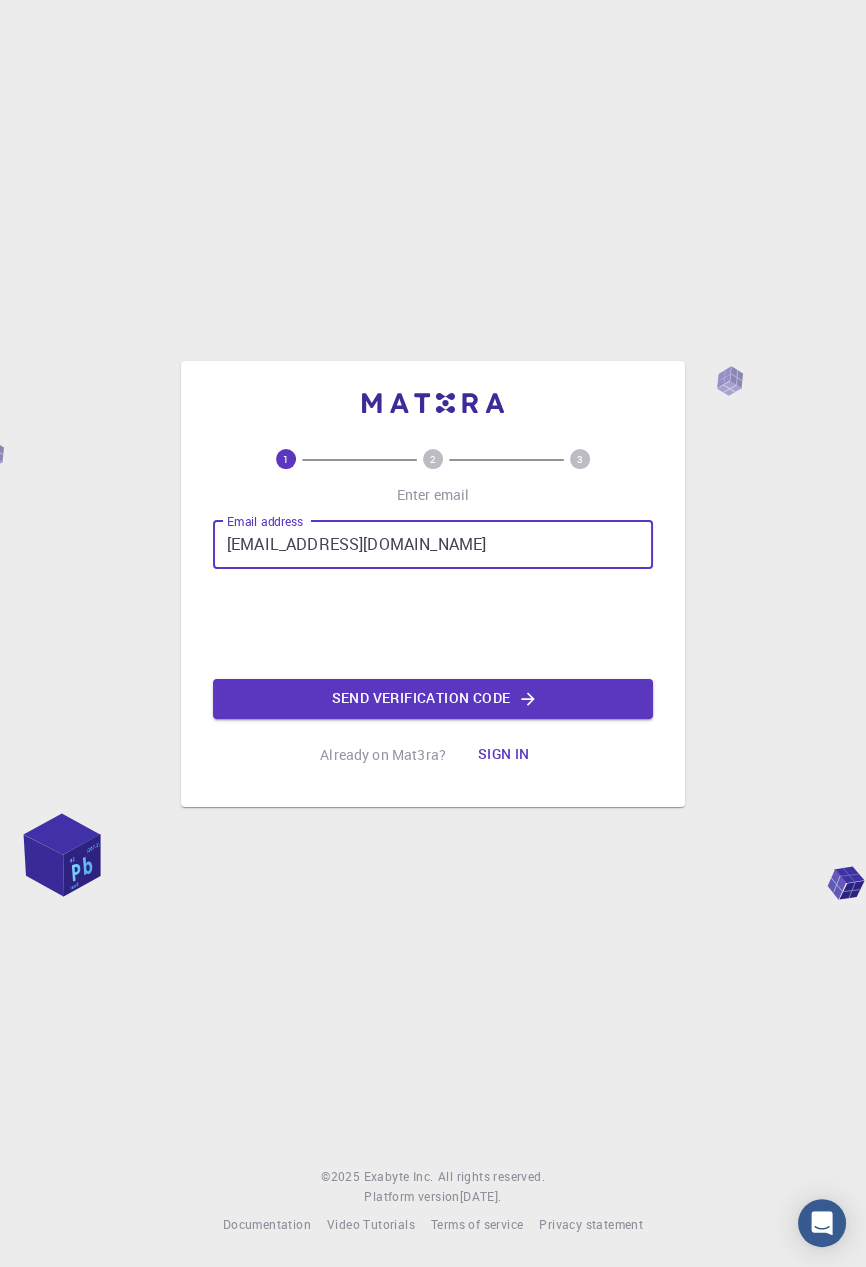 type on "[EMAIL_ADDRESS][DOMAIN_NAME]" 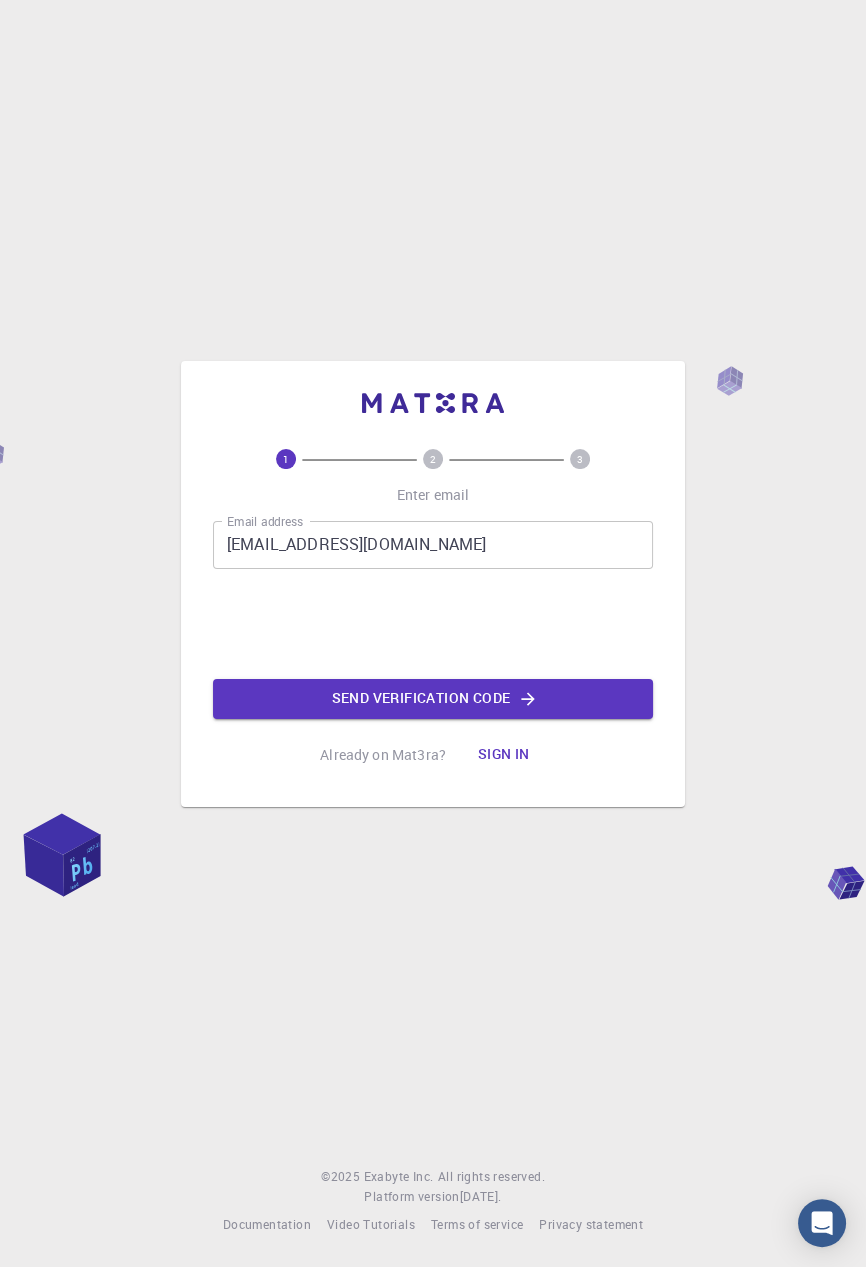 click on "Send verification code" 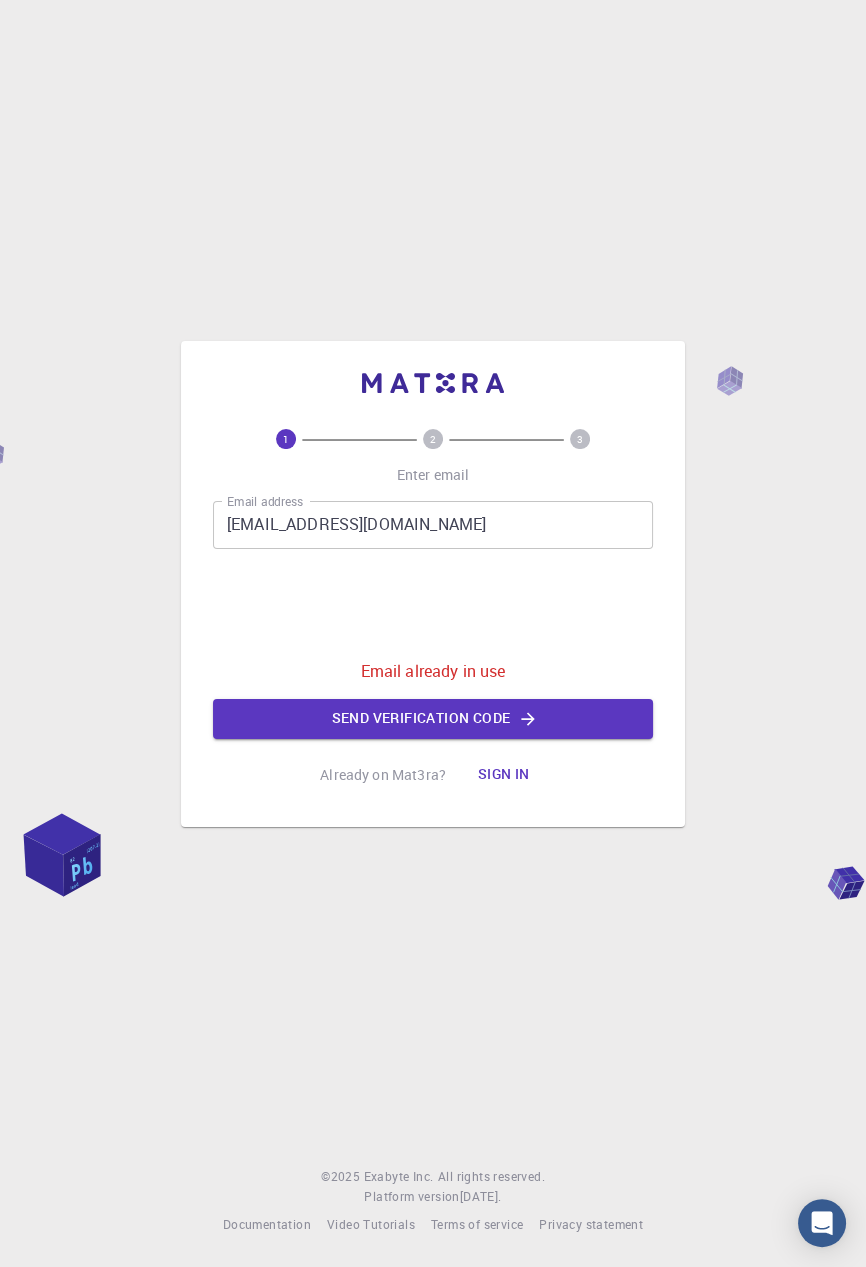 click on "Sign in" at bounding box center [504, 775] 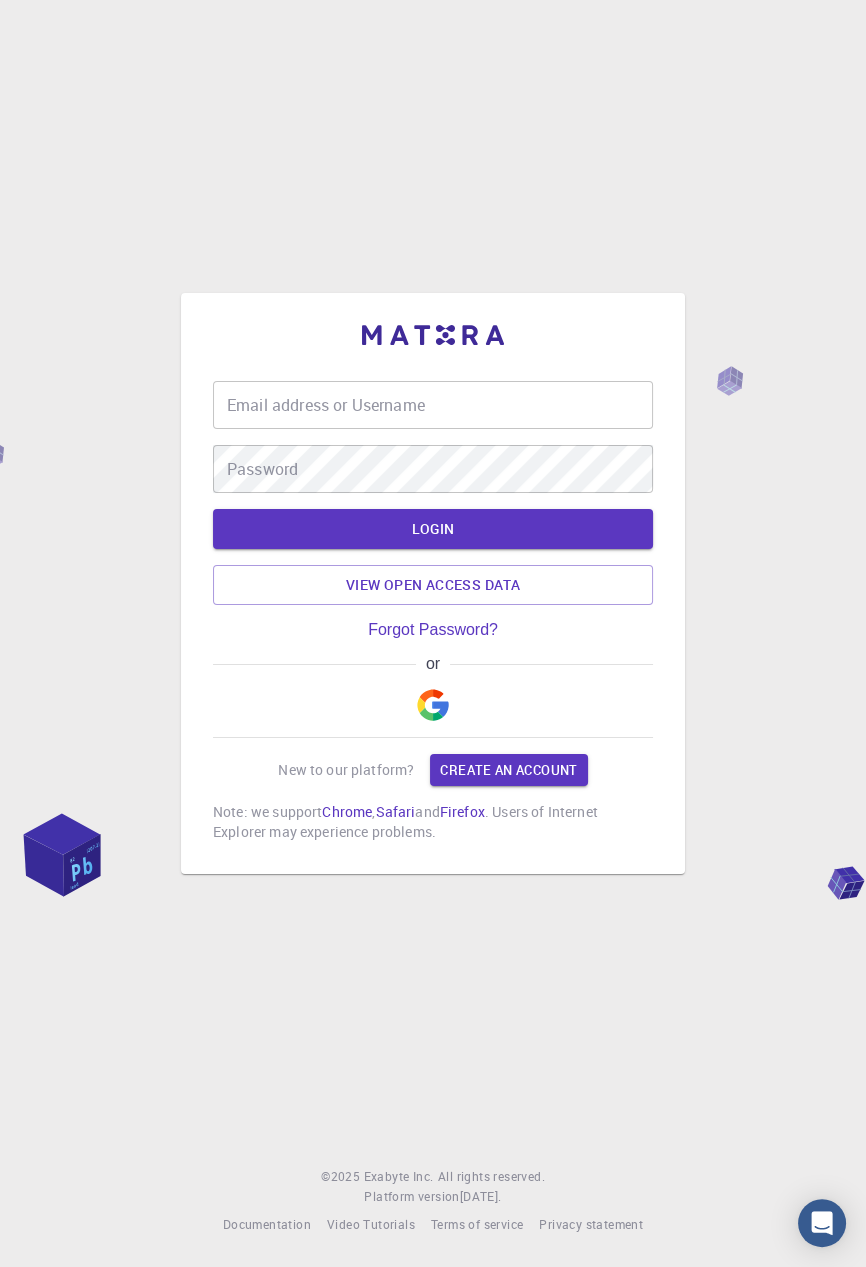 click at bounding box center [433, 705] 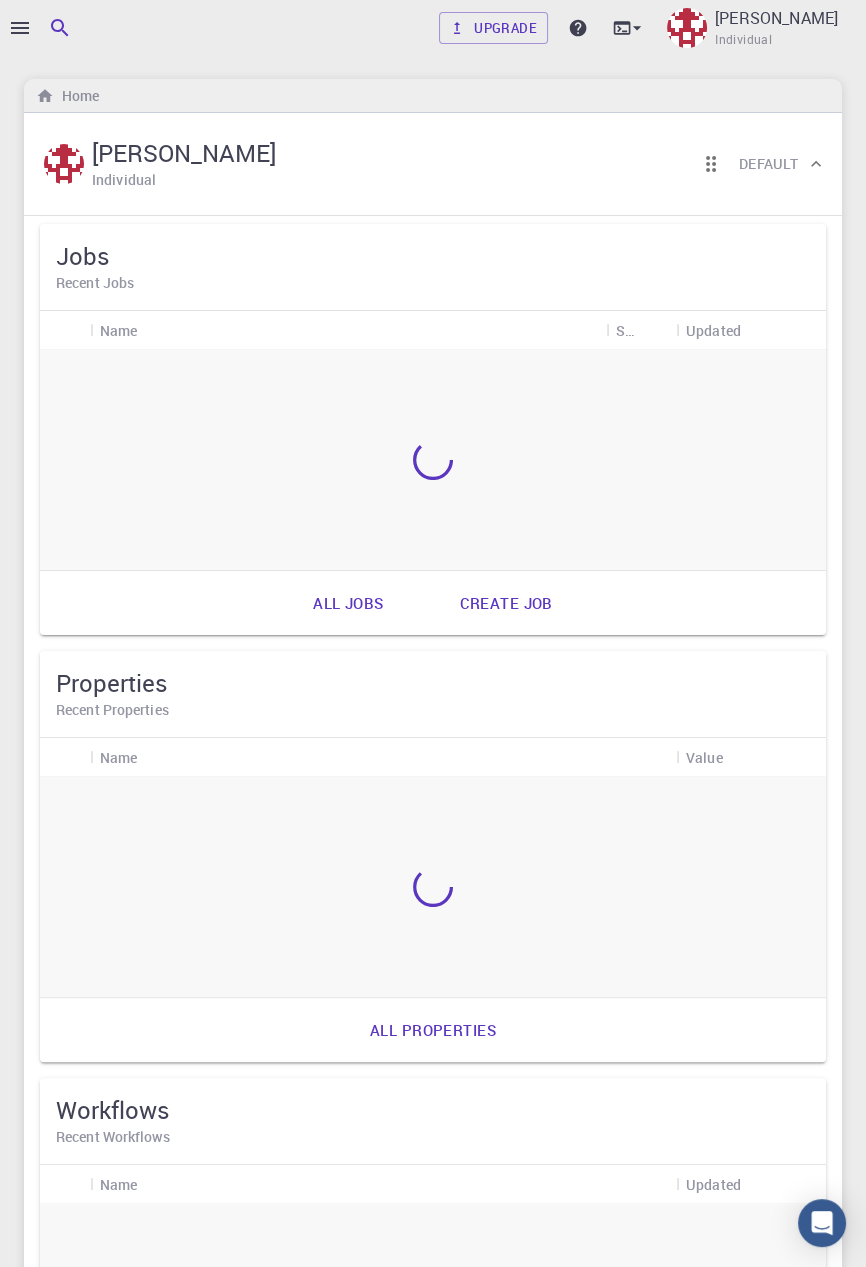 scroll, scrollTop: 0, scrollLeft: 0, axis: both 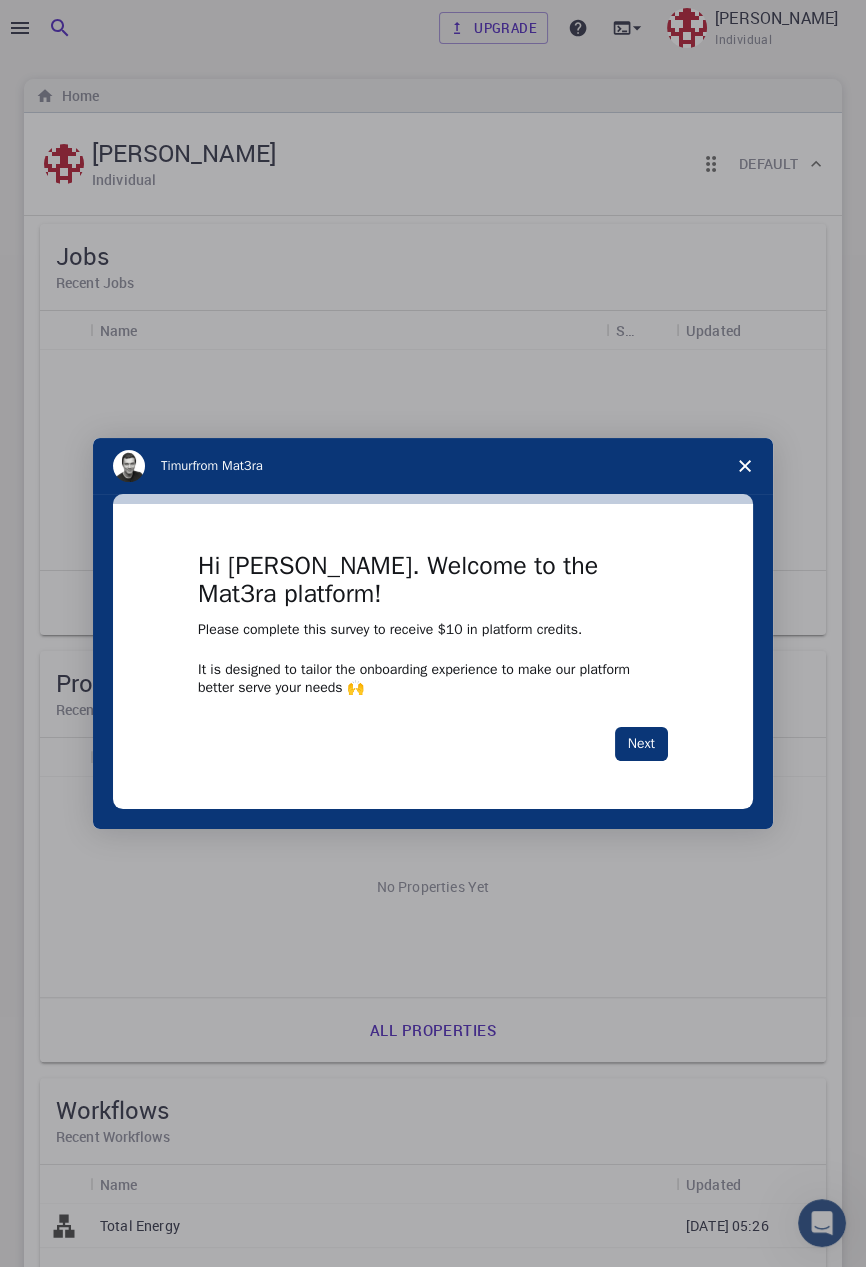 click on "Next" at bounding box center [641, 744] 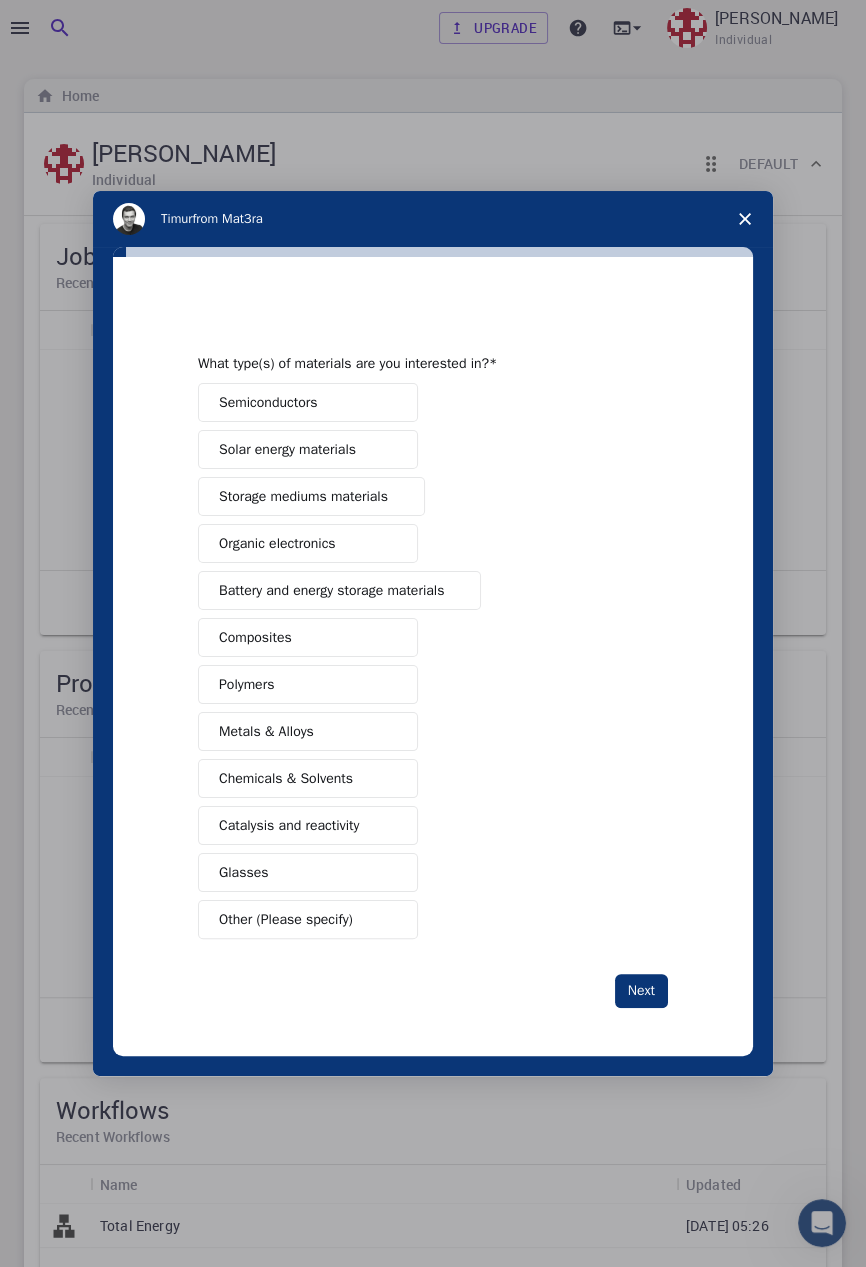 click on "Glasses" at bounding box center (244, 872) 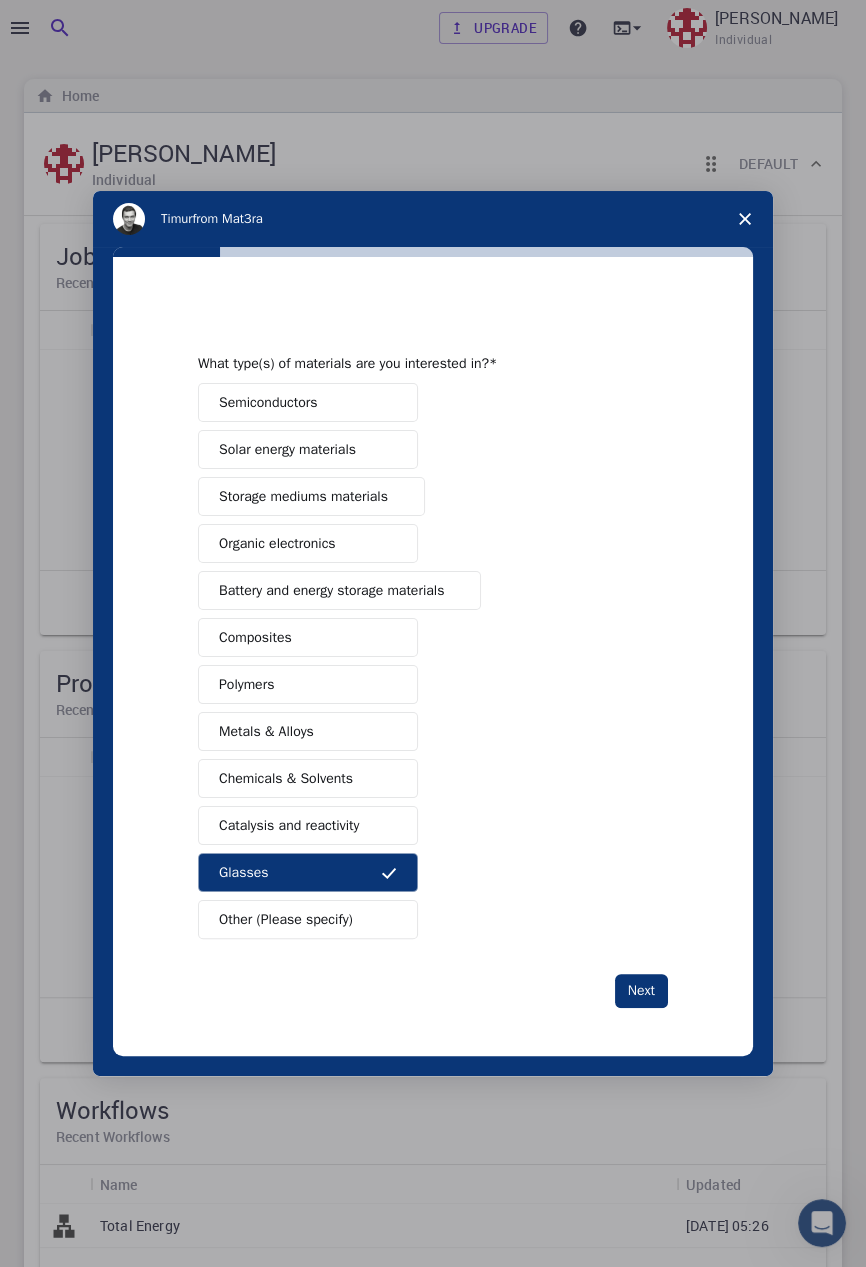 click on "Next" at bounding box center (641, 991) 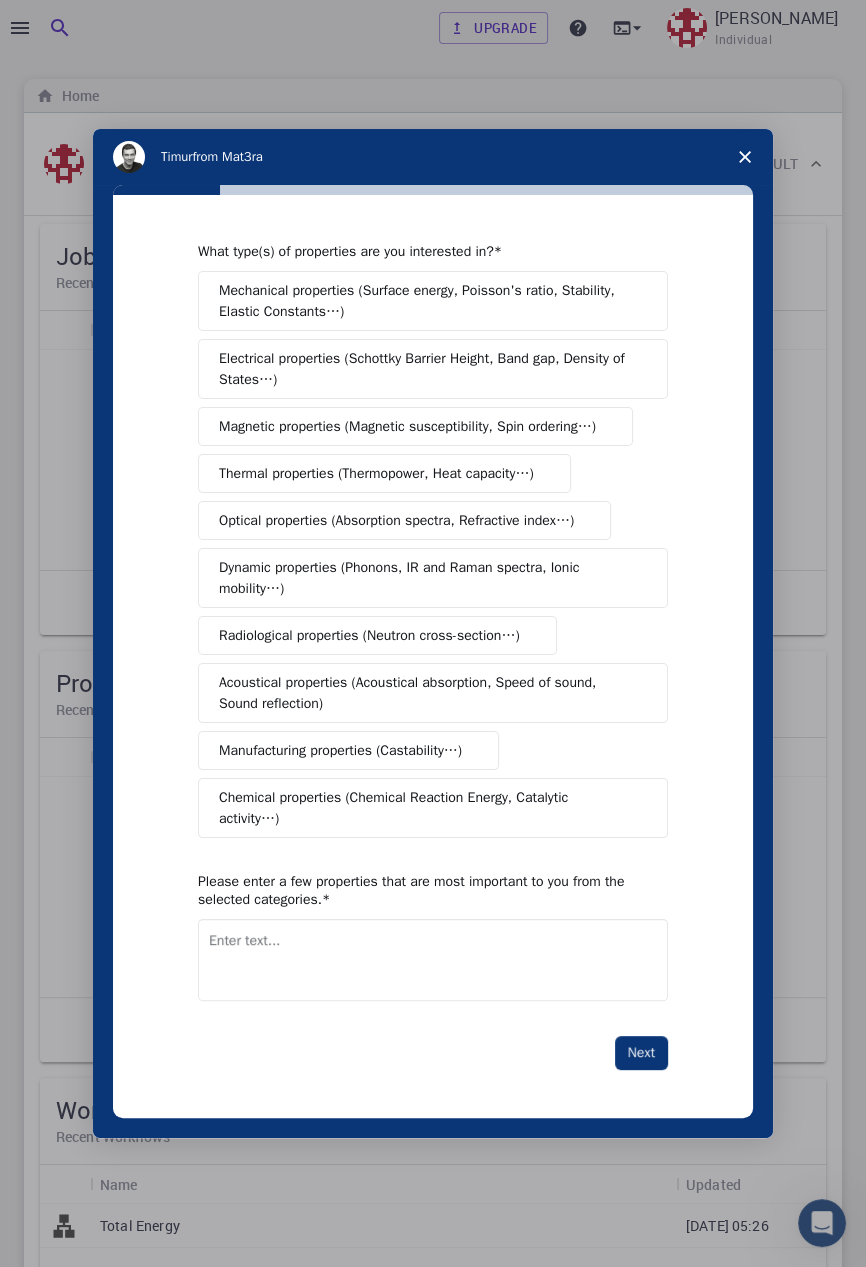 click on "Mechanical properties (Surface energy, Poisson's ratio, Stability, Elastic Constants…)" at bounding box center [426, 301] 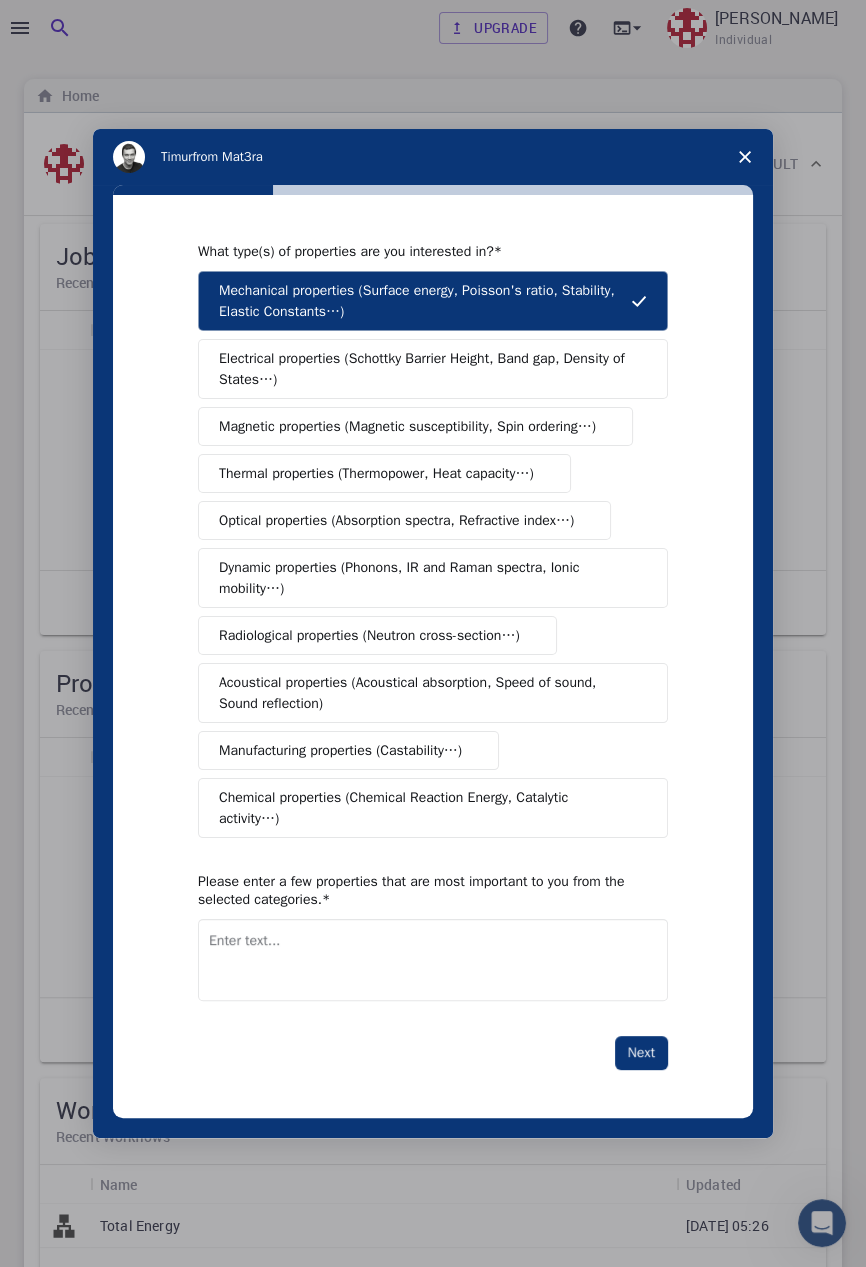 click on "Electrical properties (Schottky Barrier Height, Band gap, Density of States…)" at bounding box center (426, 369) 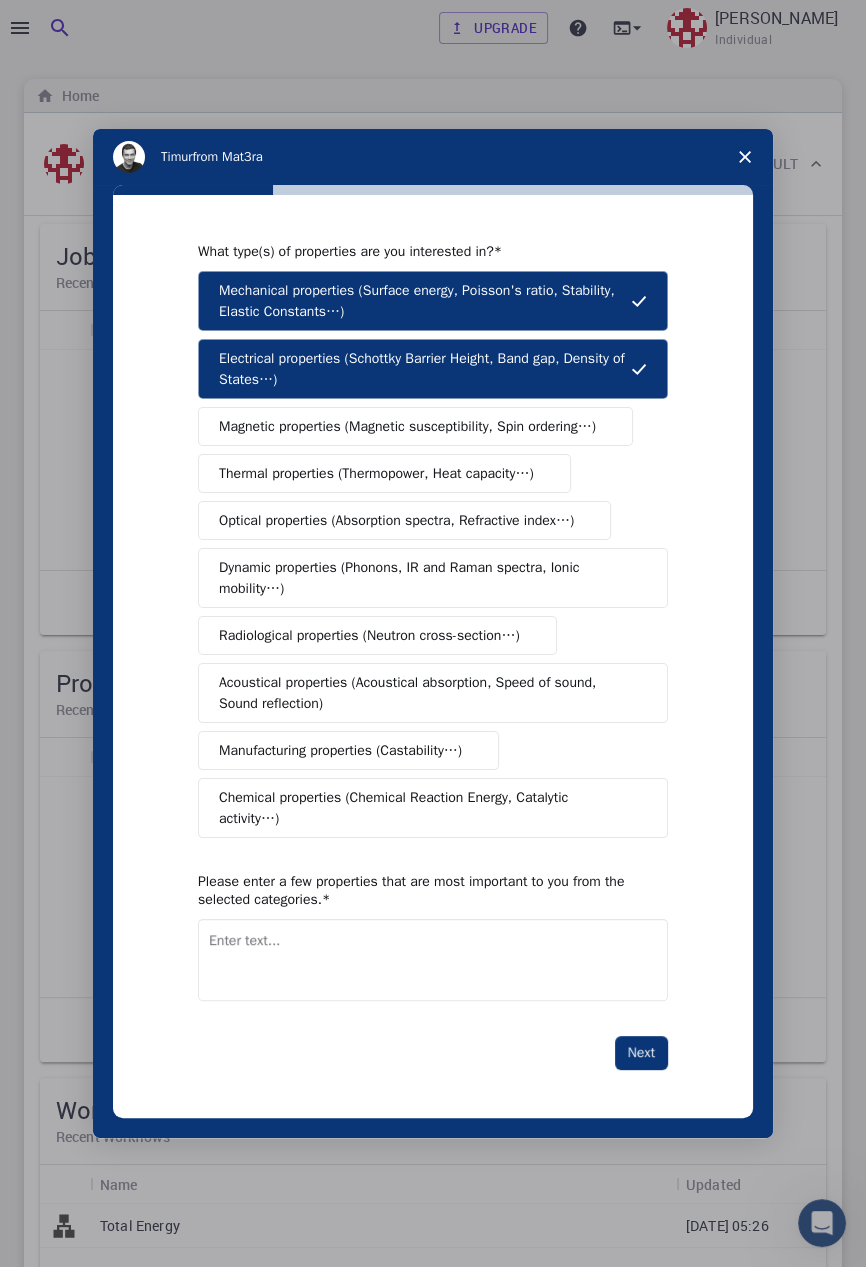click on "Magnetic properties (Magnetic susceptibility, Spin ordering…)" at bounding box center [407, 426] 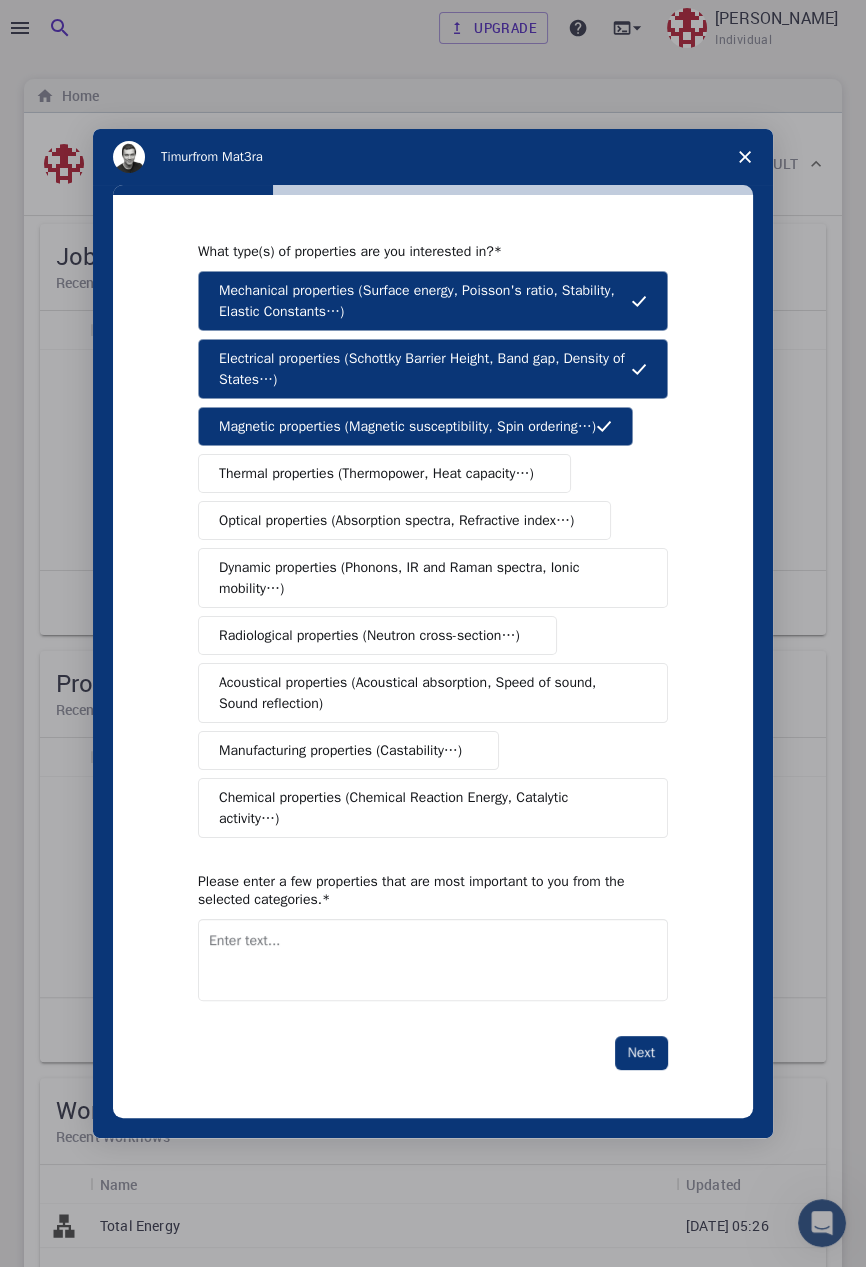 click on "Thermal properties (Thermopower, Heat capacity…)" at bounding box center (376, 473) 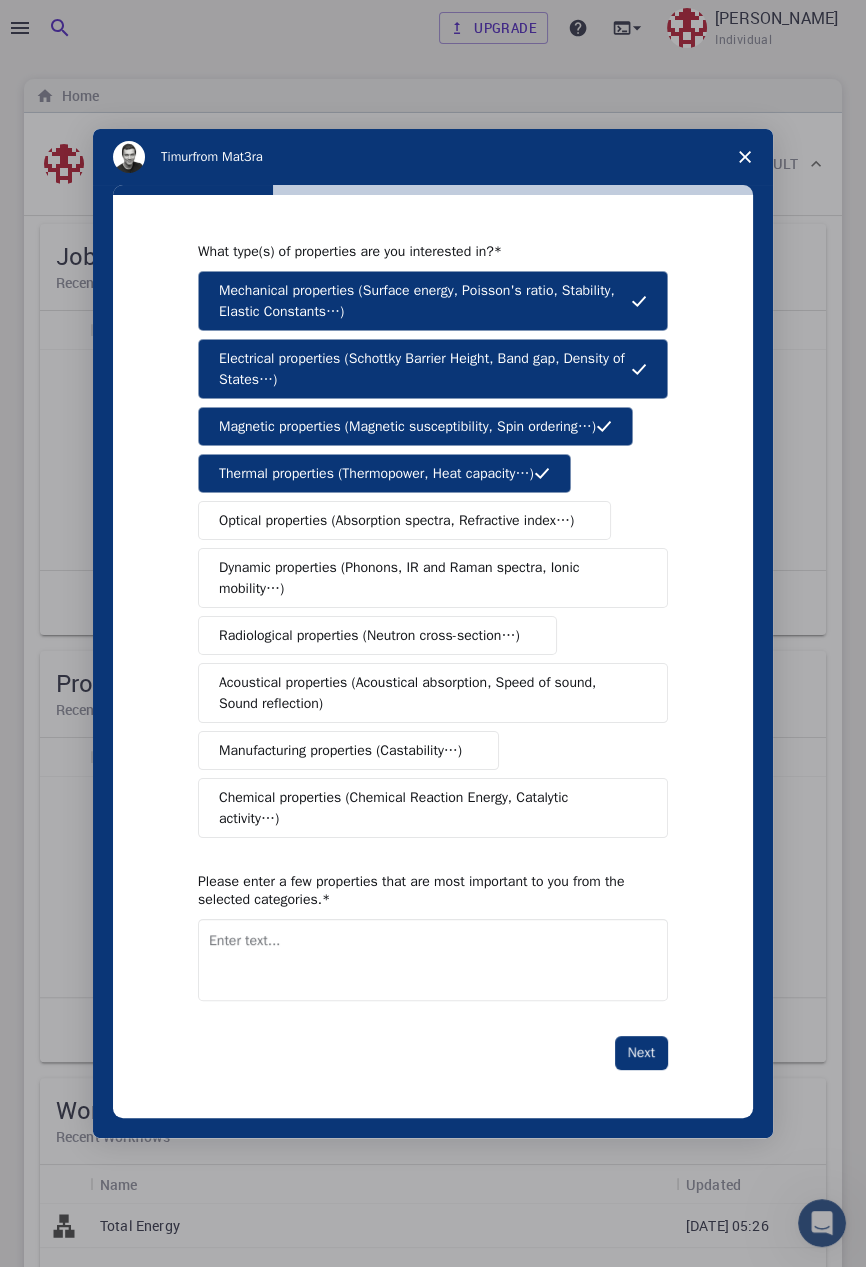 click on "Optical properties (Absorption spectra, Refractive index…)" at bounding box center (396, 520) 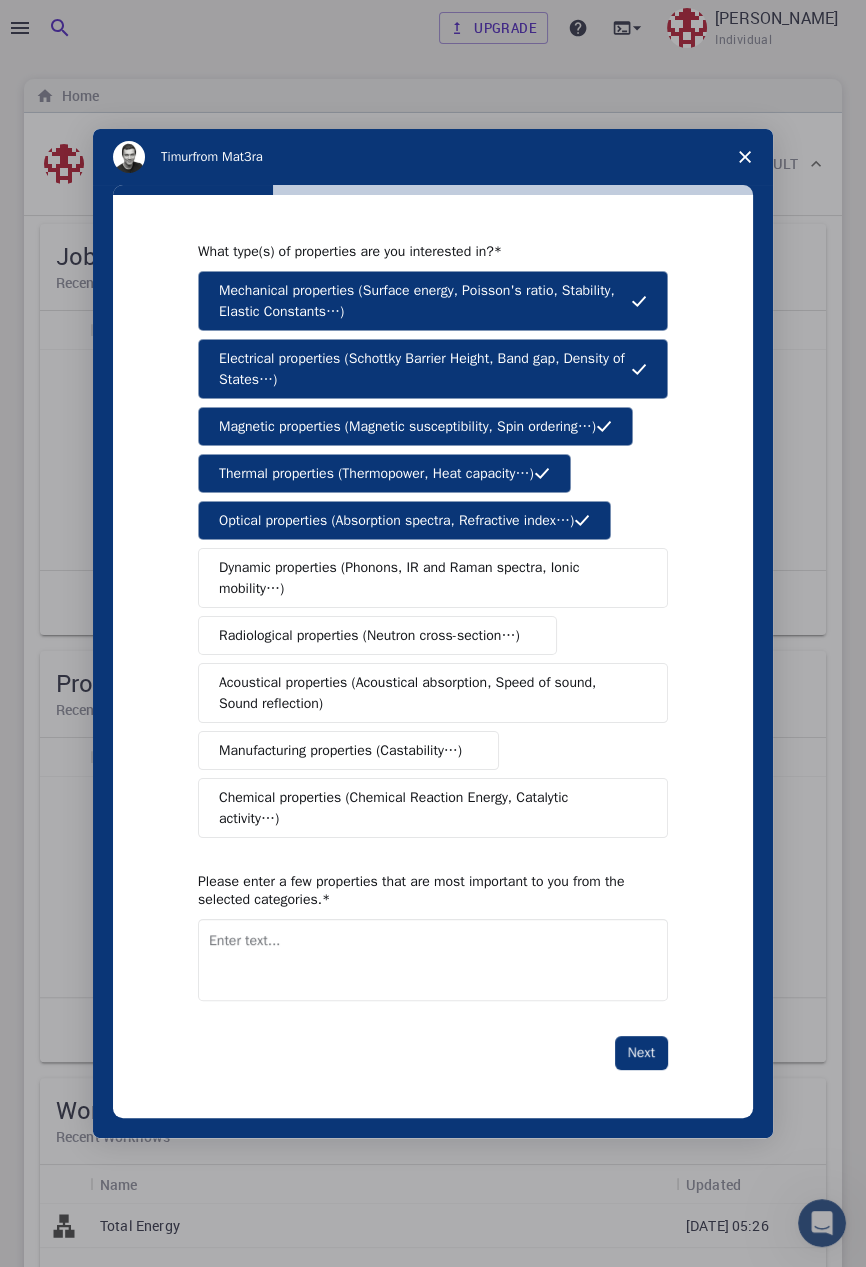 click on "Dynamic properties (Phonons, IR and Raman spectra, Ionic mobility…)" at bounding box center (425, 578) 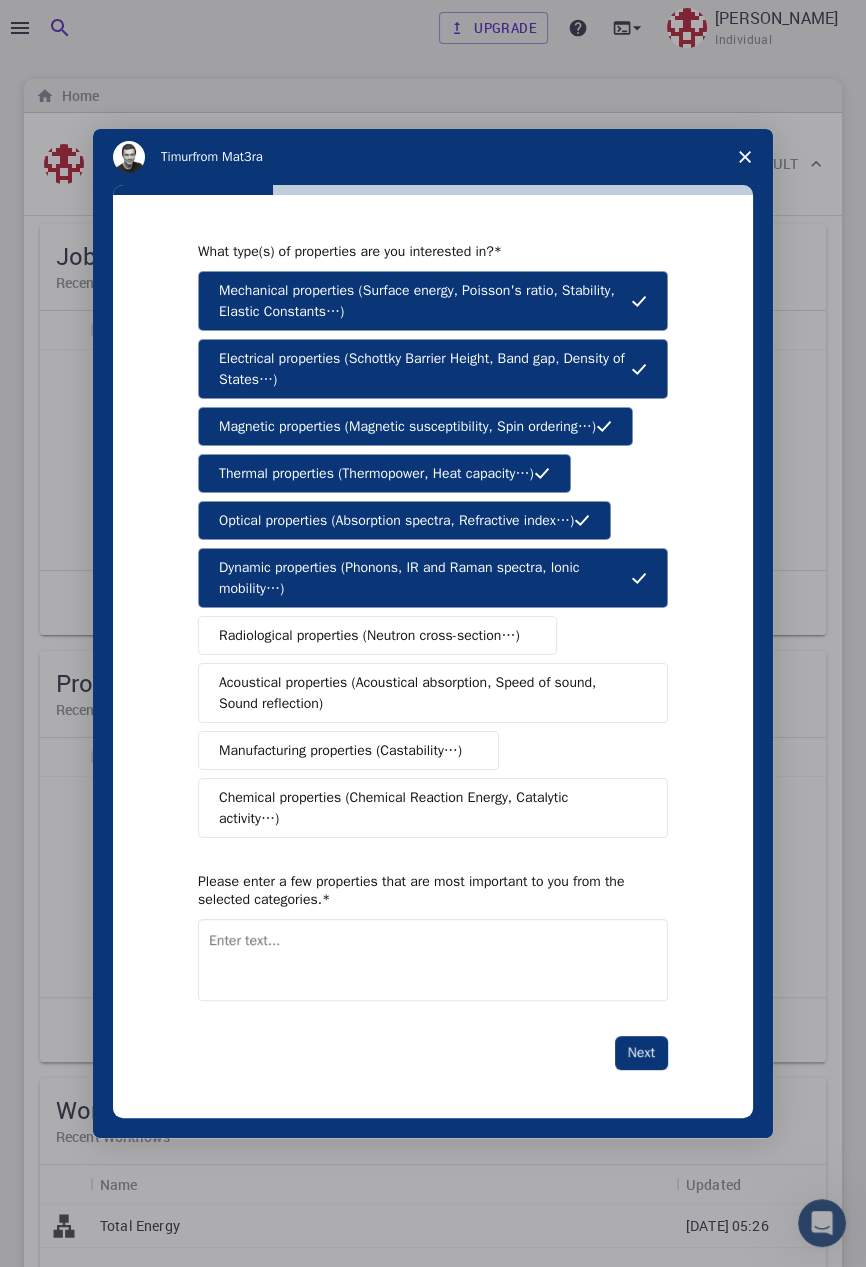 click at bounding box center [528, 635] 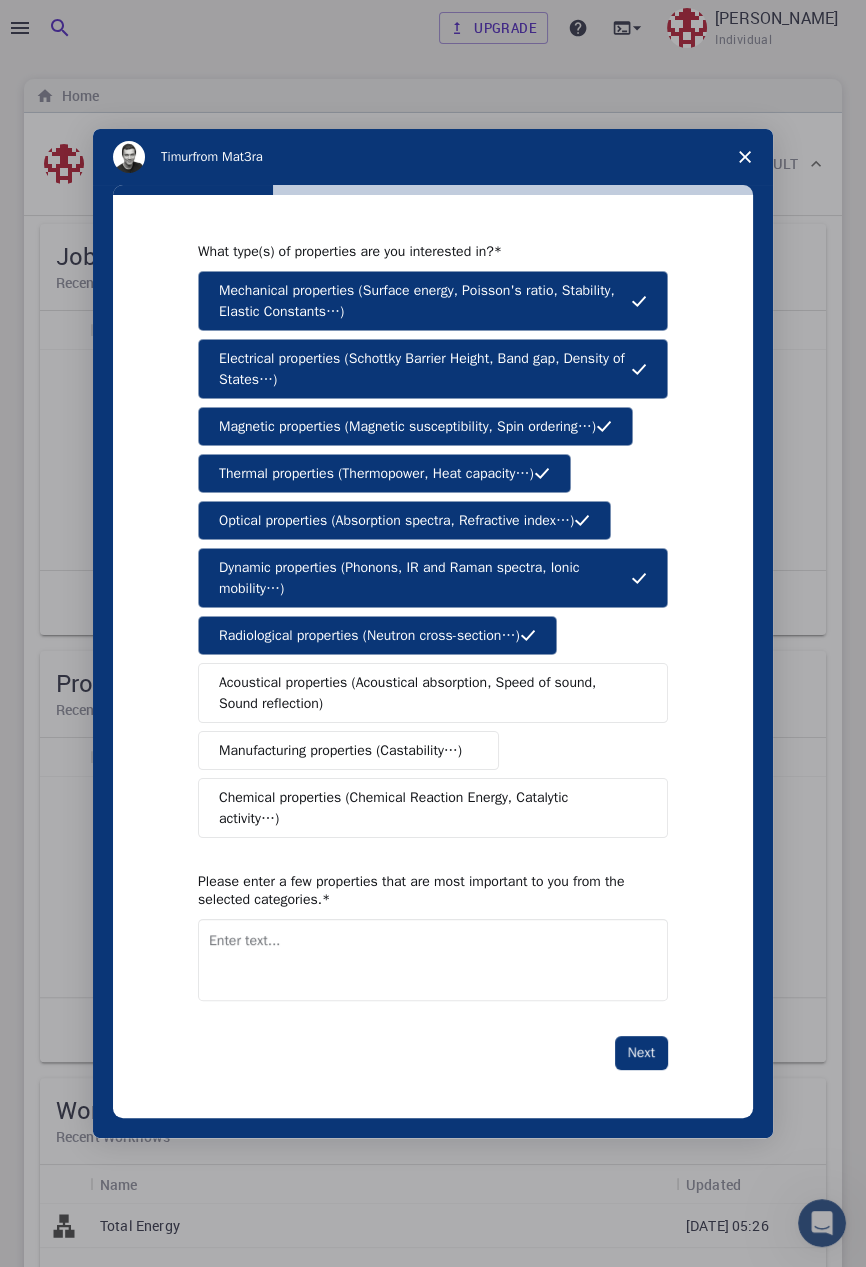 click on "Acoustical properties (Acoustical absorption, Speed of sound, Sound reflection)" at bounding box center (426, 693) 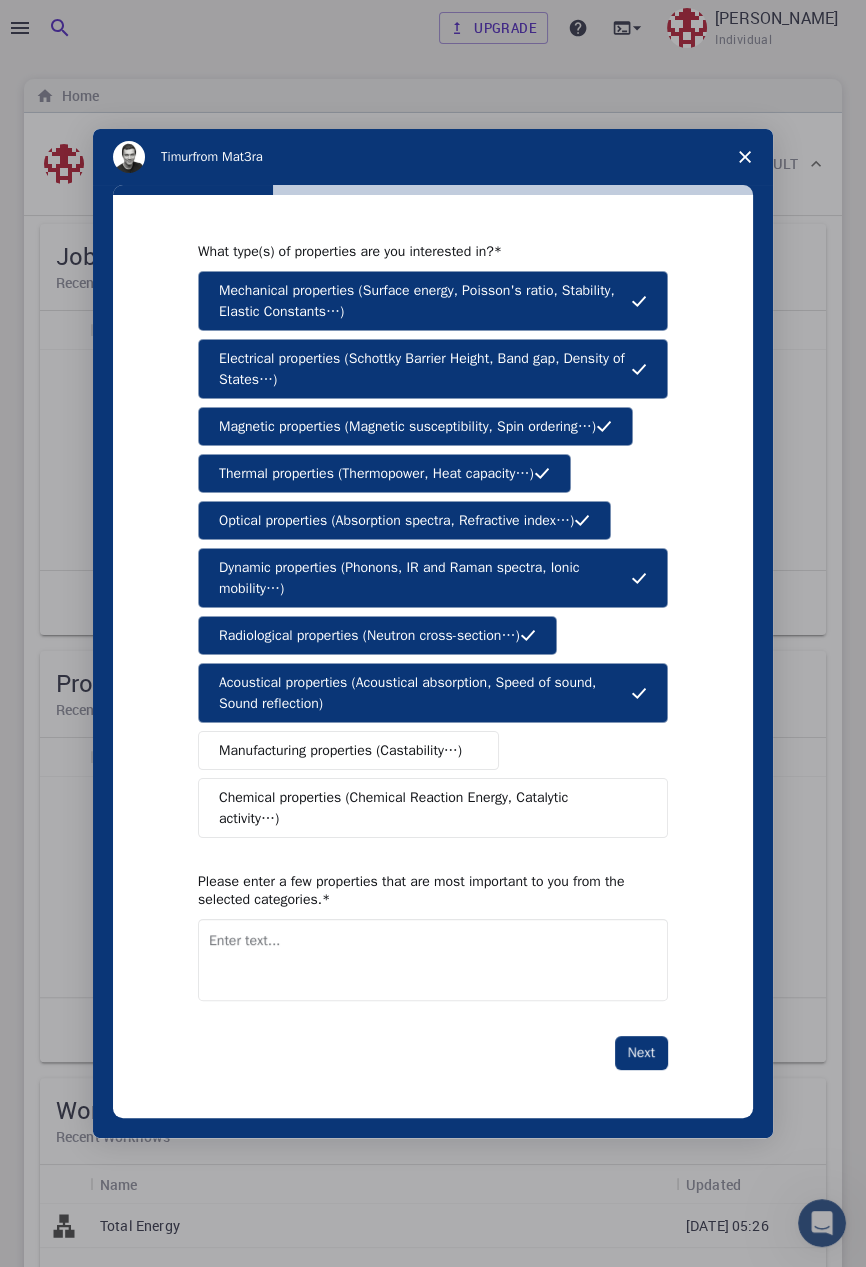 click on "Manufacturing properties (Castability…)" at bounding box center (340, 750) 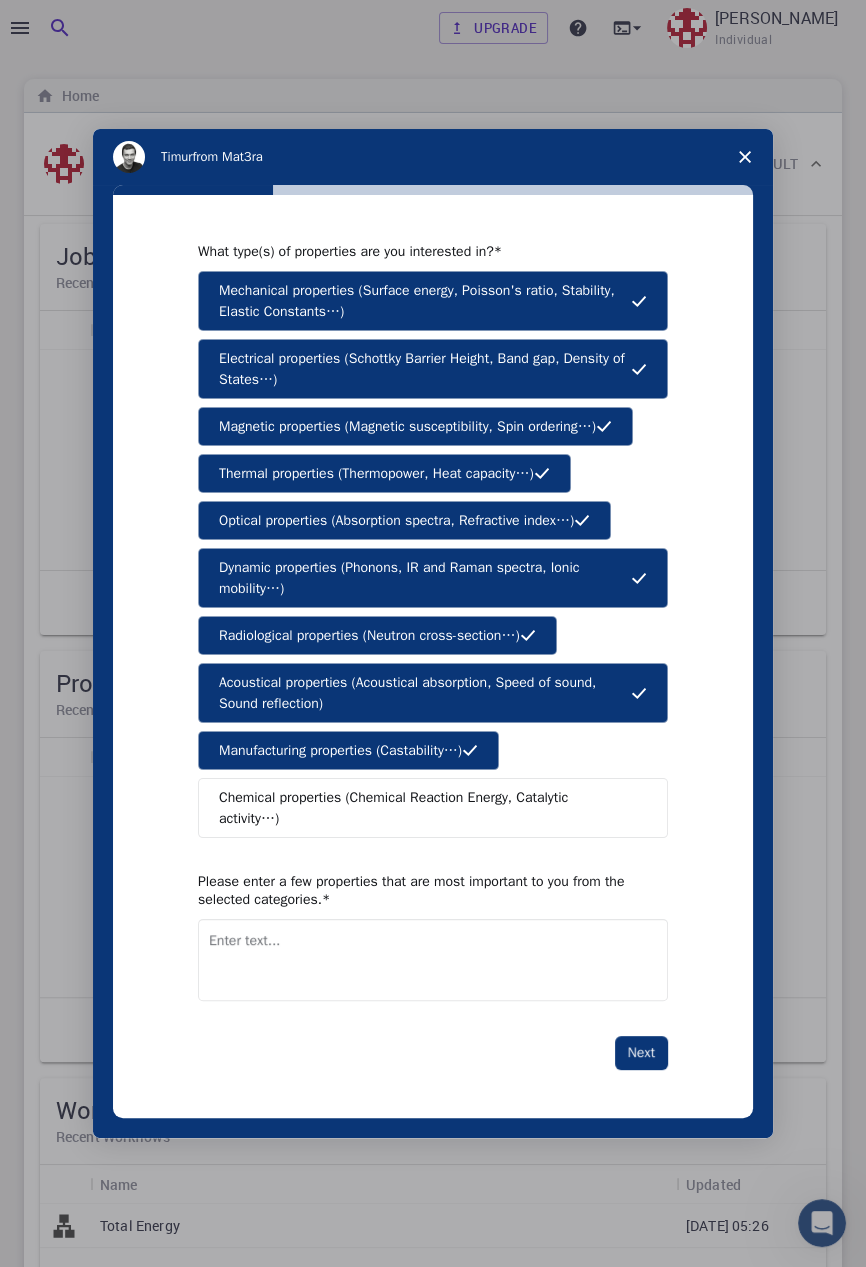 click on "Chemical properties (Chemical Reaction Energy, Catalytic activity…)" at bounding box center (425, 808) 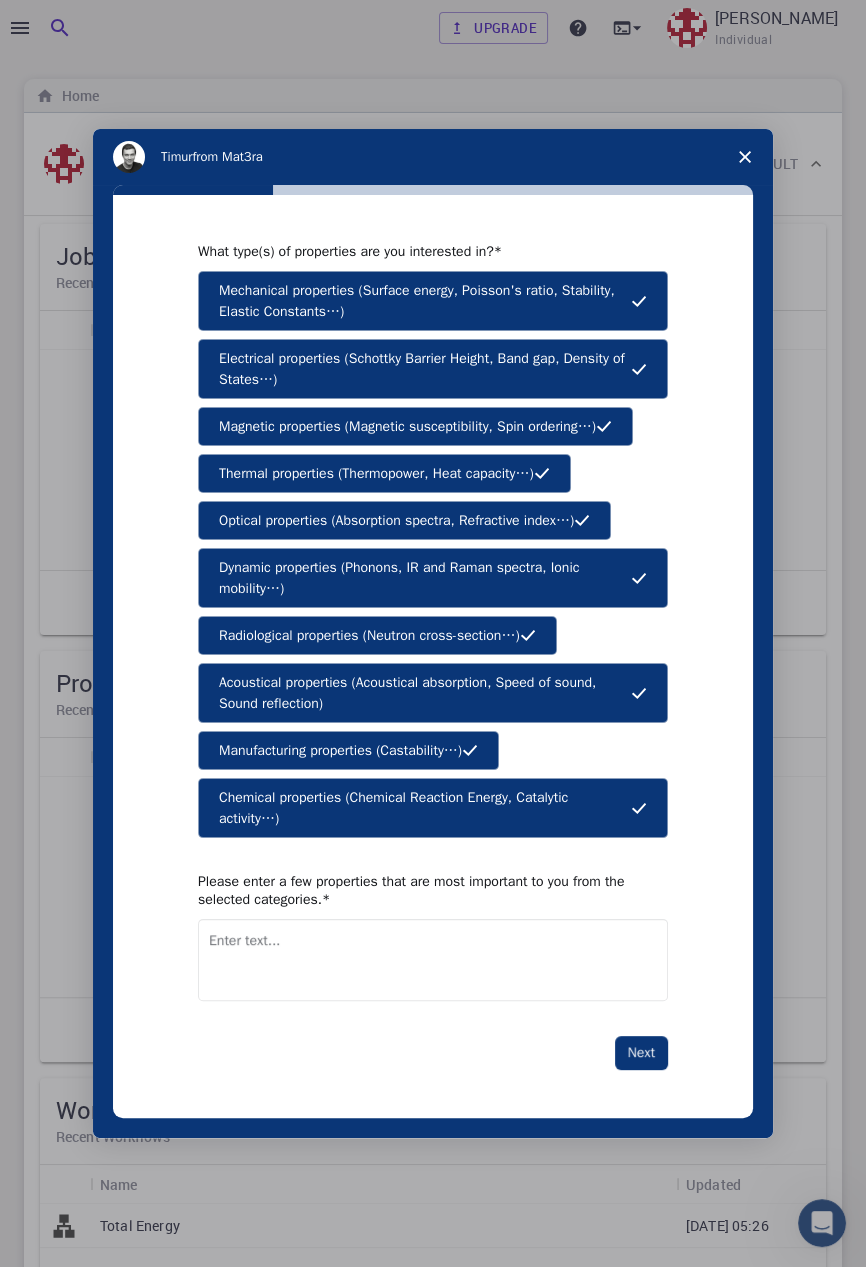 click on "Next" at bounding box center [641, 1053] 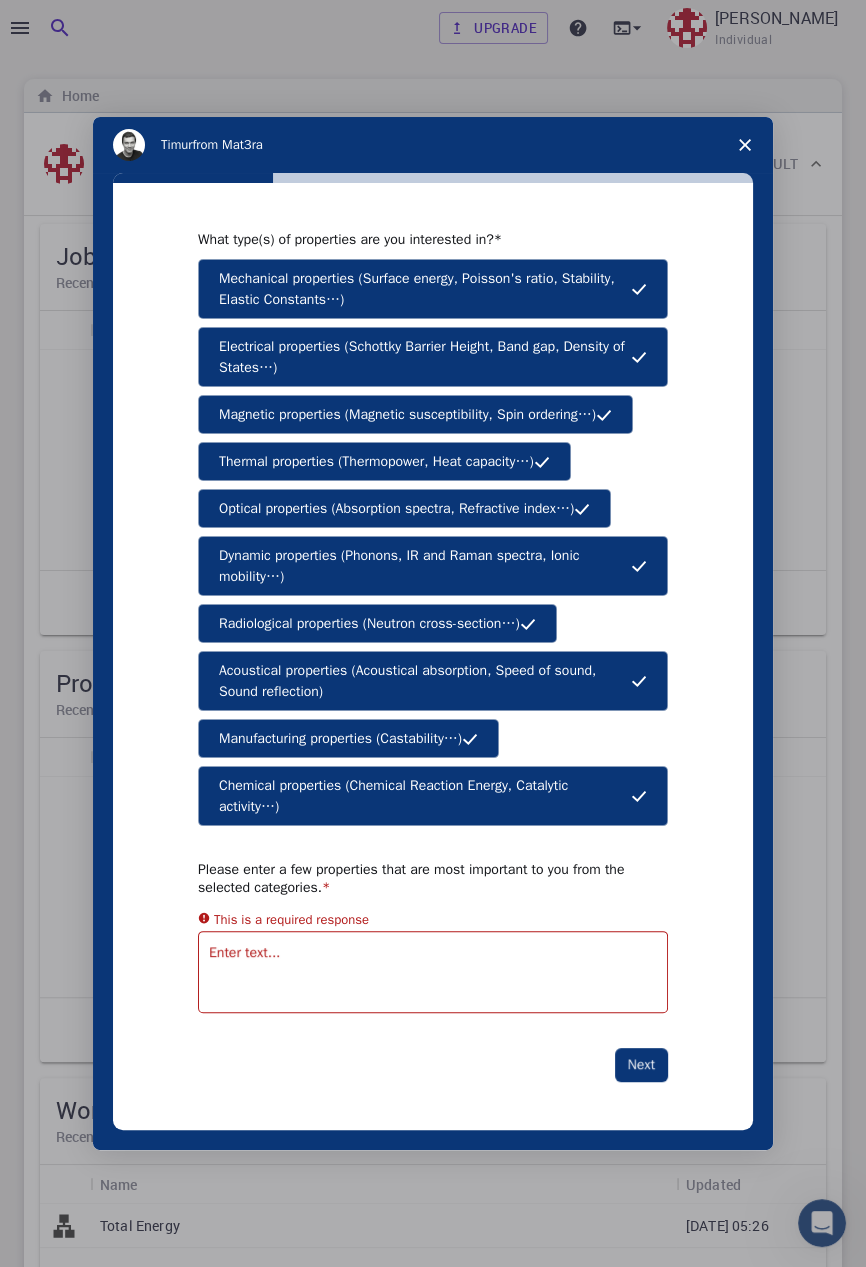 click on "Next" at bounding box center (641, 1065) 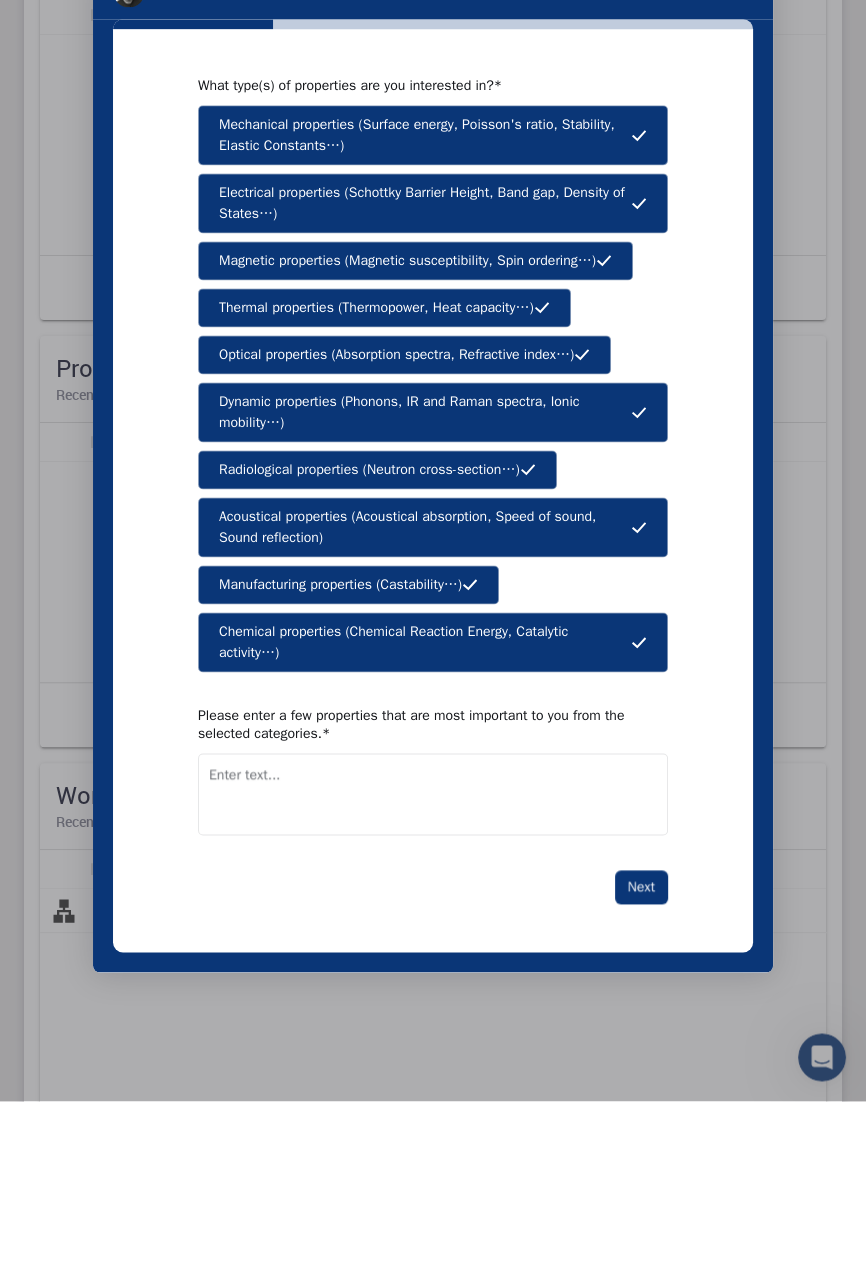 scroll, scrollTop: 149, scrollLeft: 0, axis: vertical 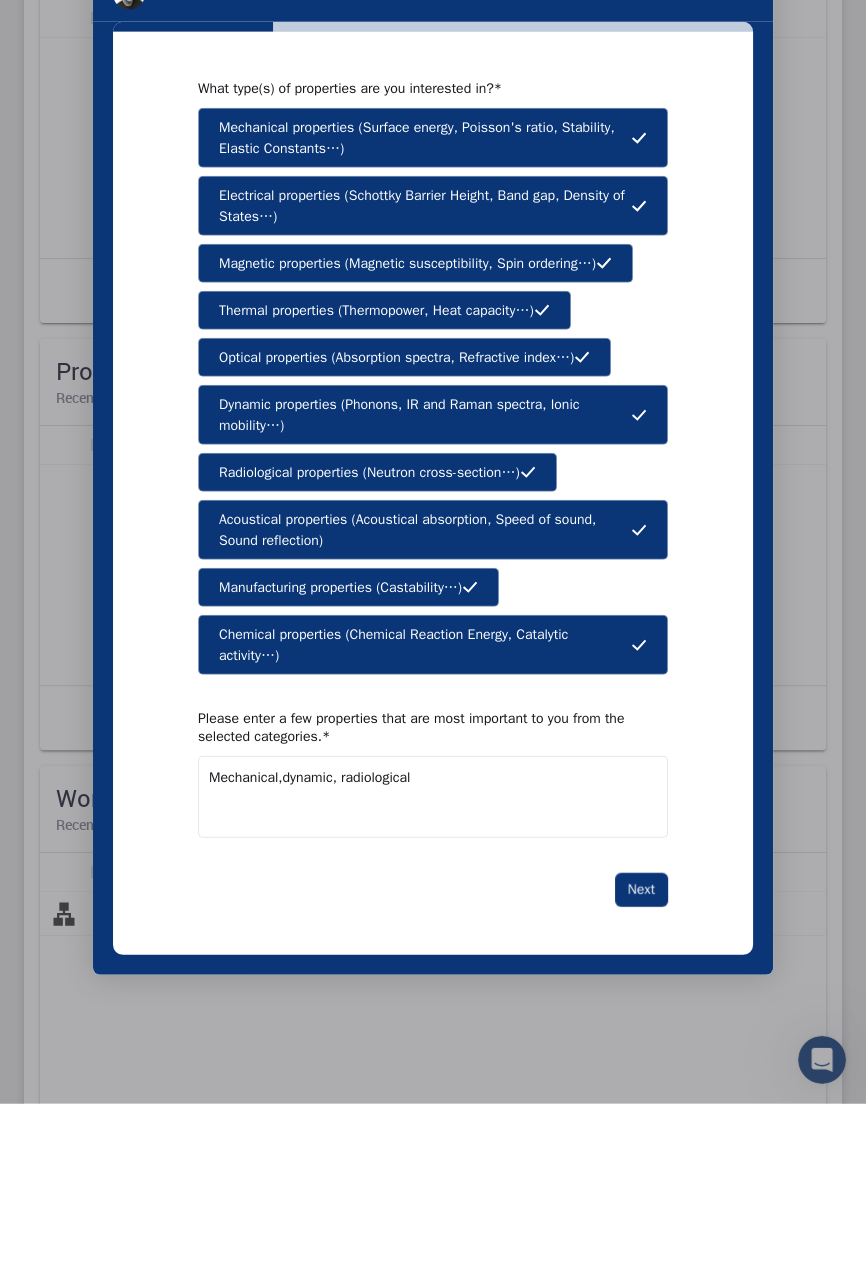 type on "Mechanical,dynamic, radiological" 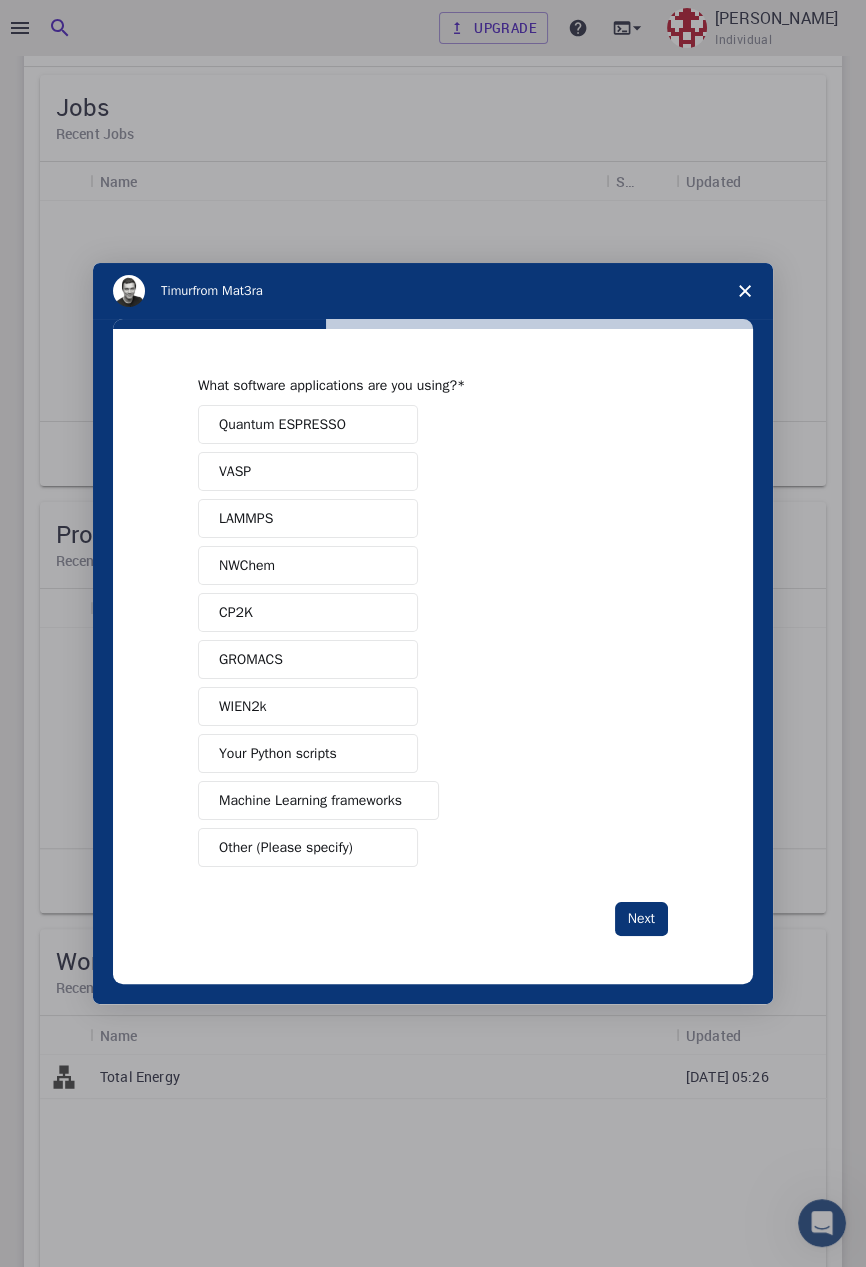 click on "LAMMPS" at bounding box center [308, 518] 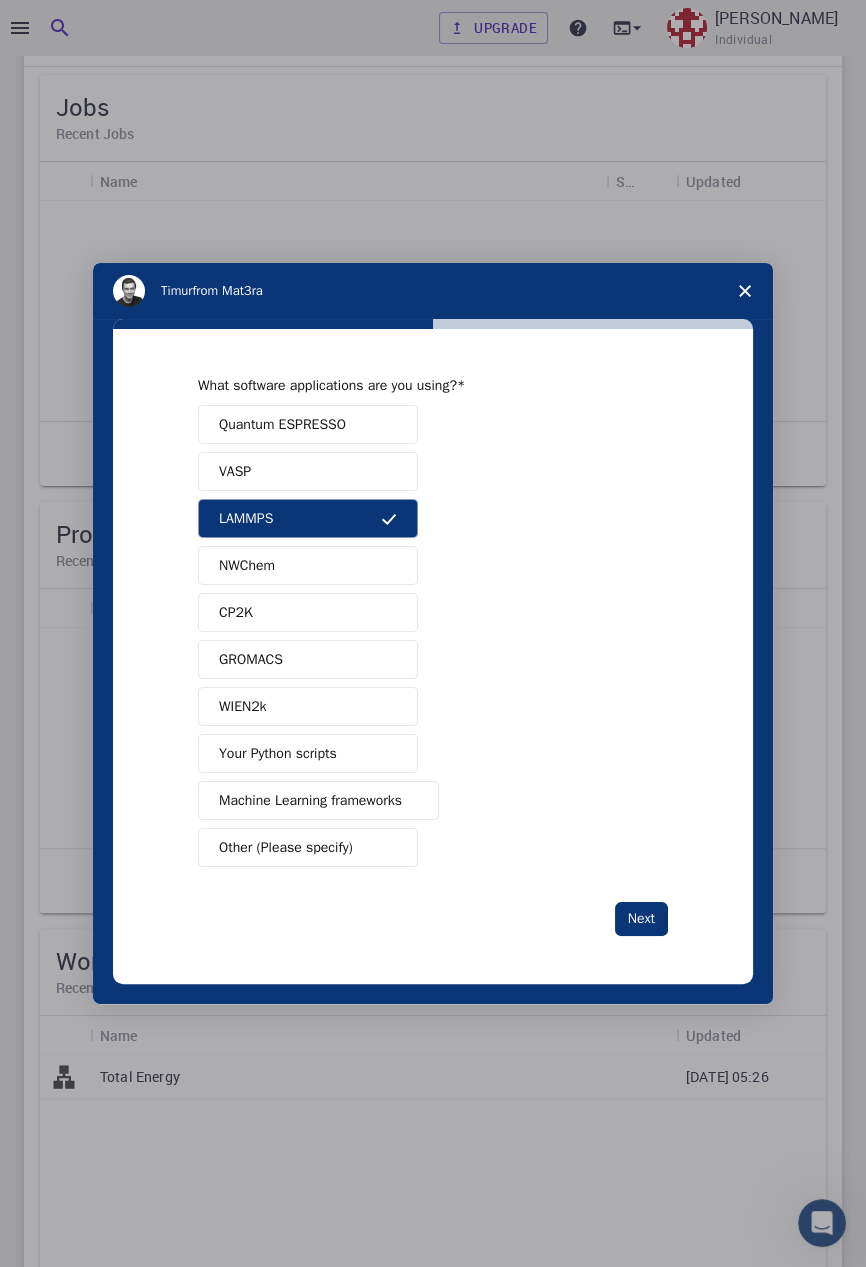 click on "Machine Learning frameworks" at bounding box center [310, 800] 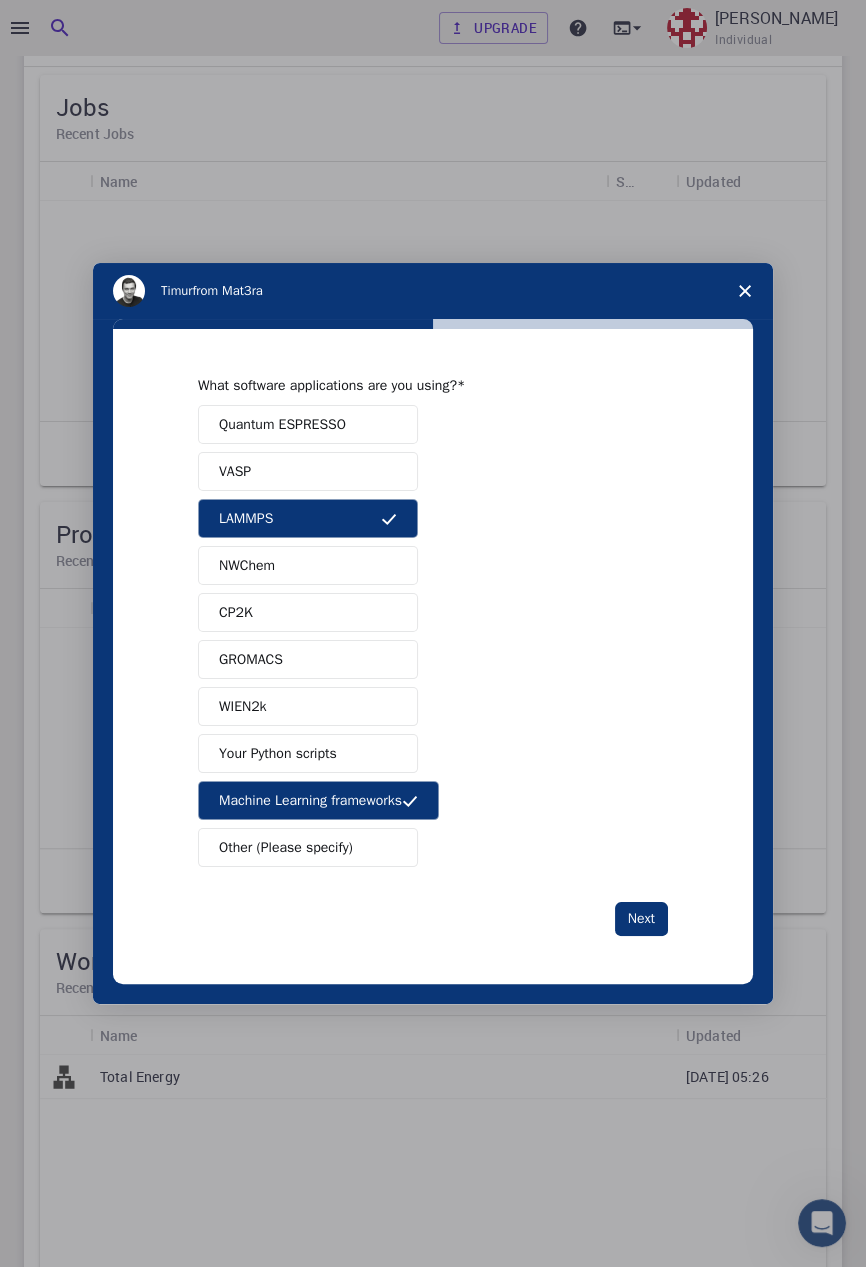 click on "VASP" at bounding box center (308, 471) 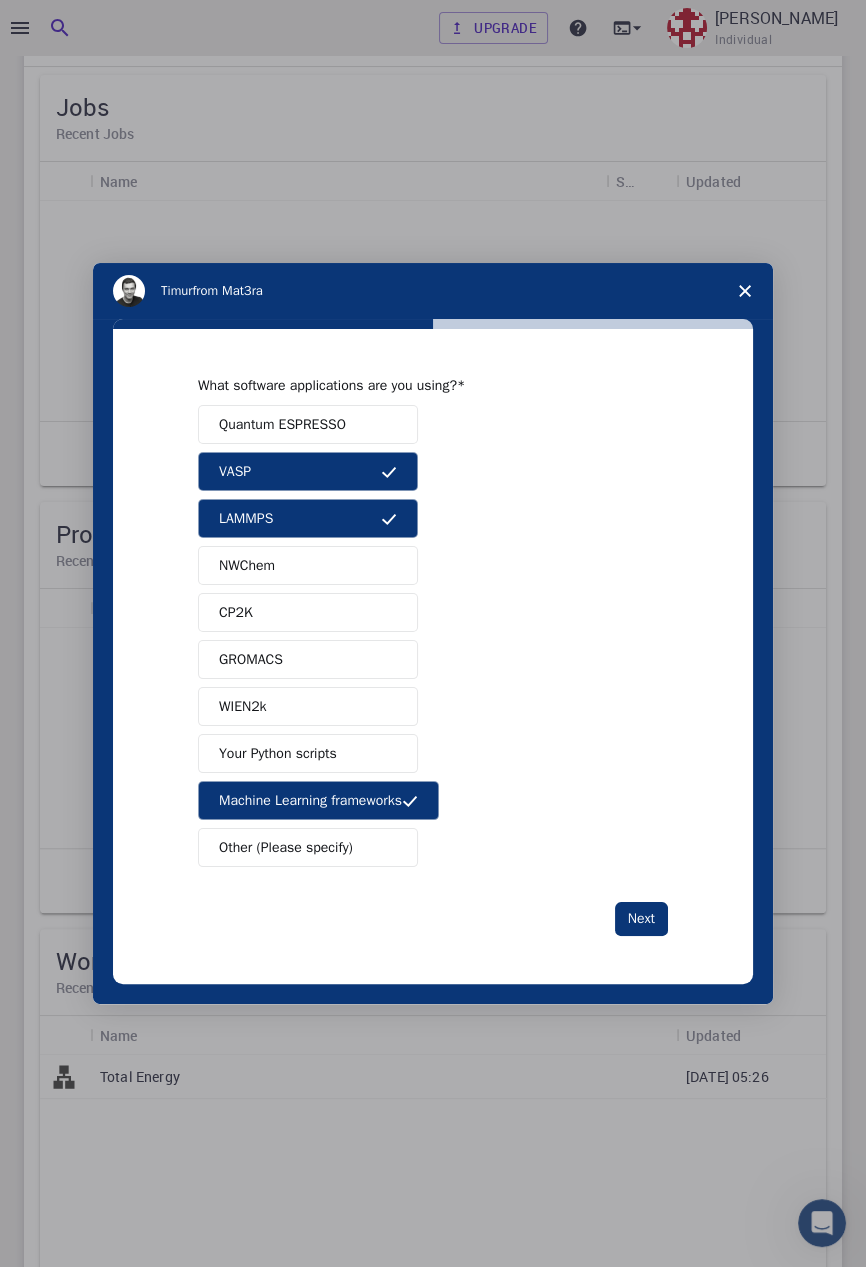 click on "Next" at bounding box center [641, 919] 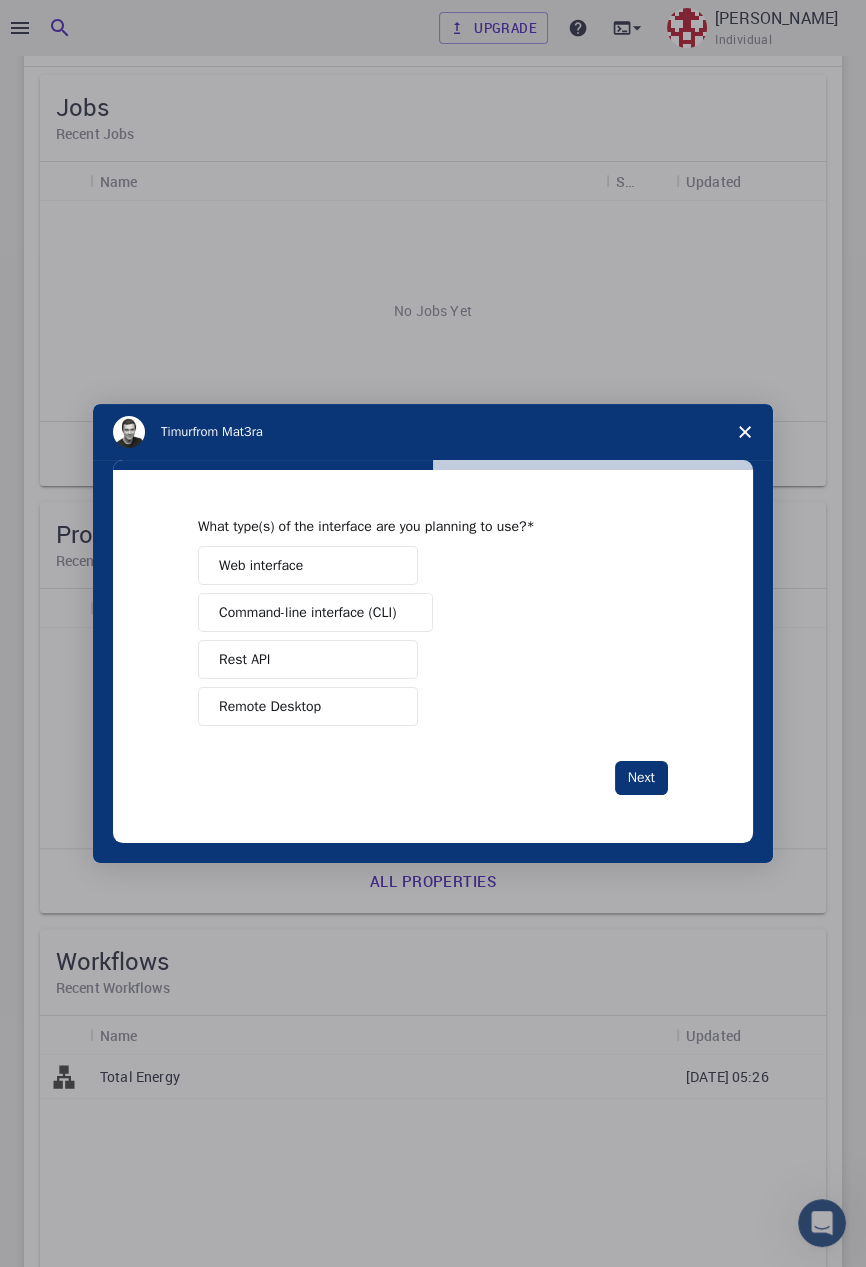 click on "Web interface" at bounding box center [261, 565] 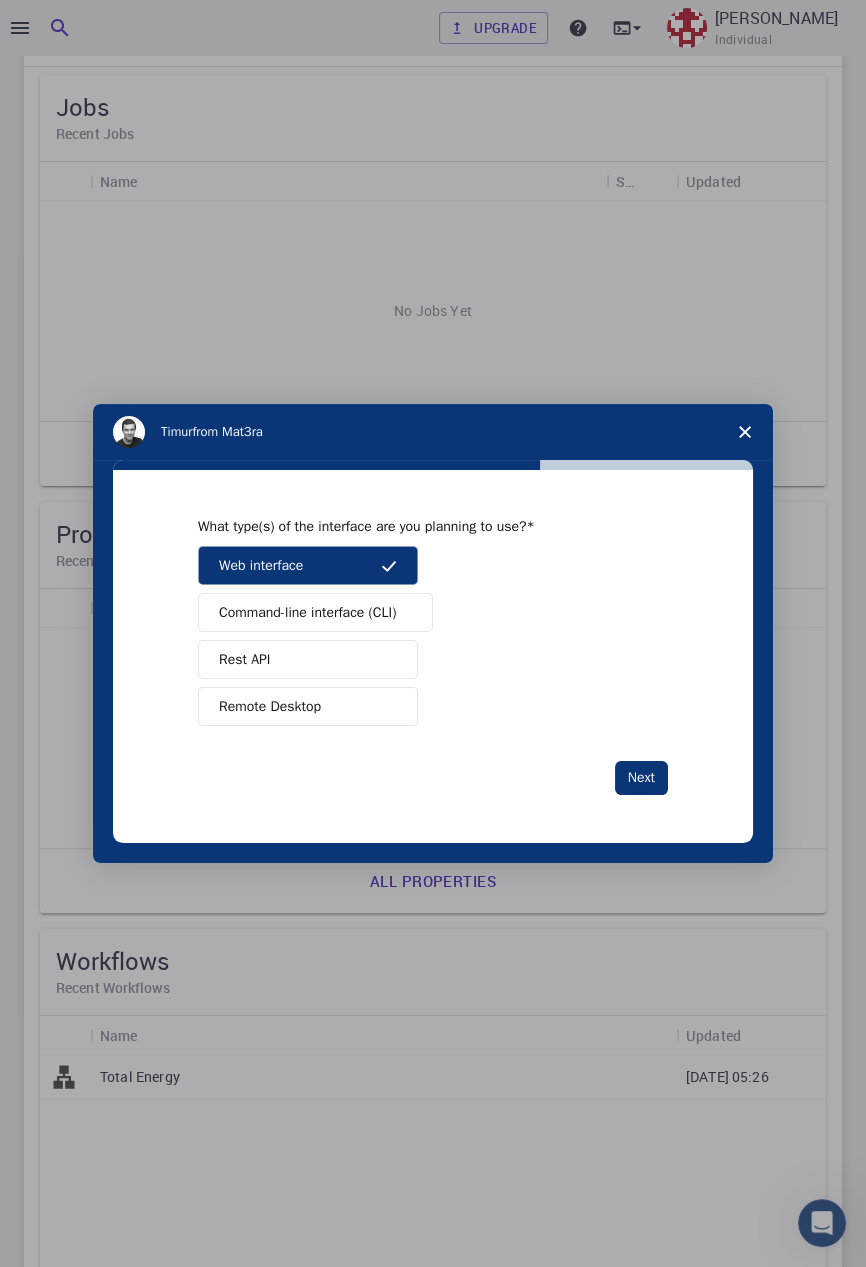 click on "Command-line interface (CLI)" at bounding box center (307, 612) 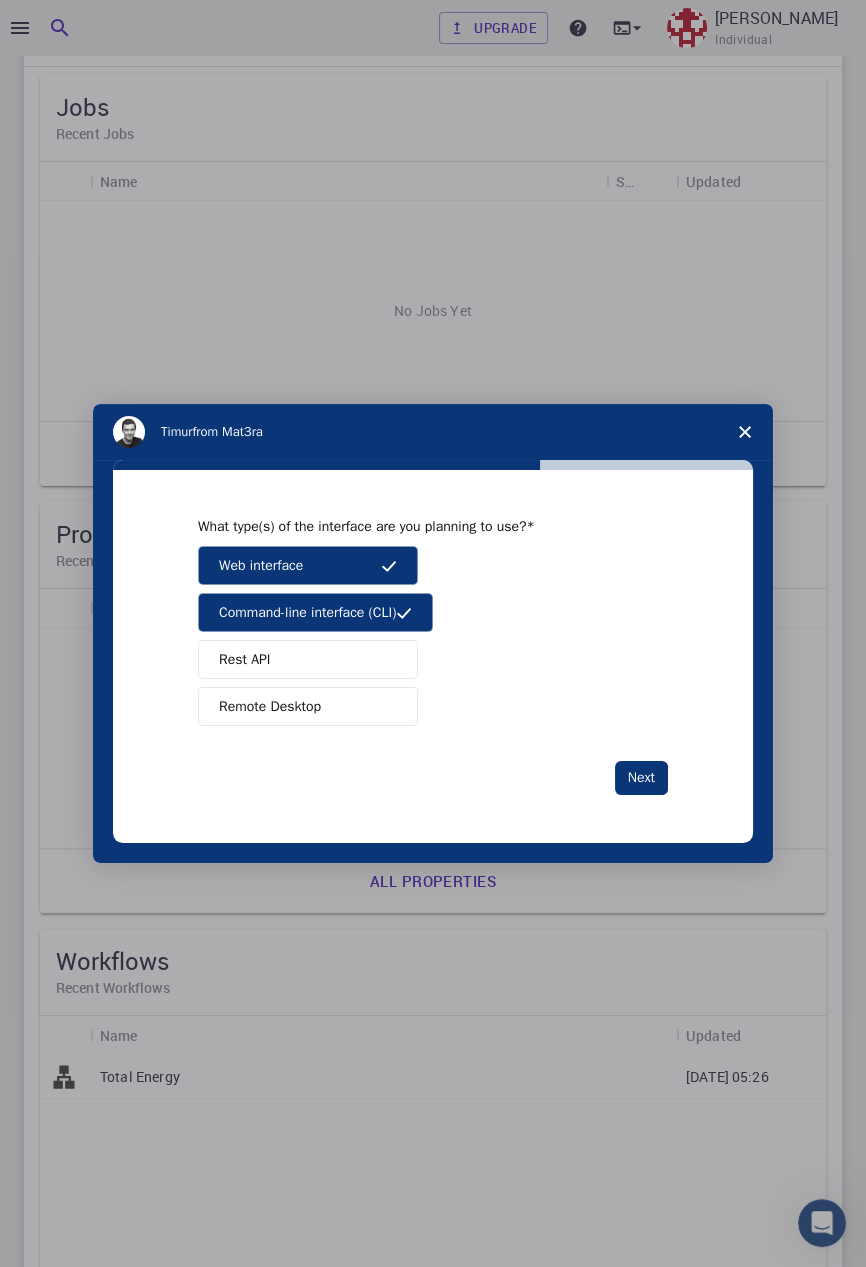 click on "Rest API" at bounding box center (308, 659) 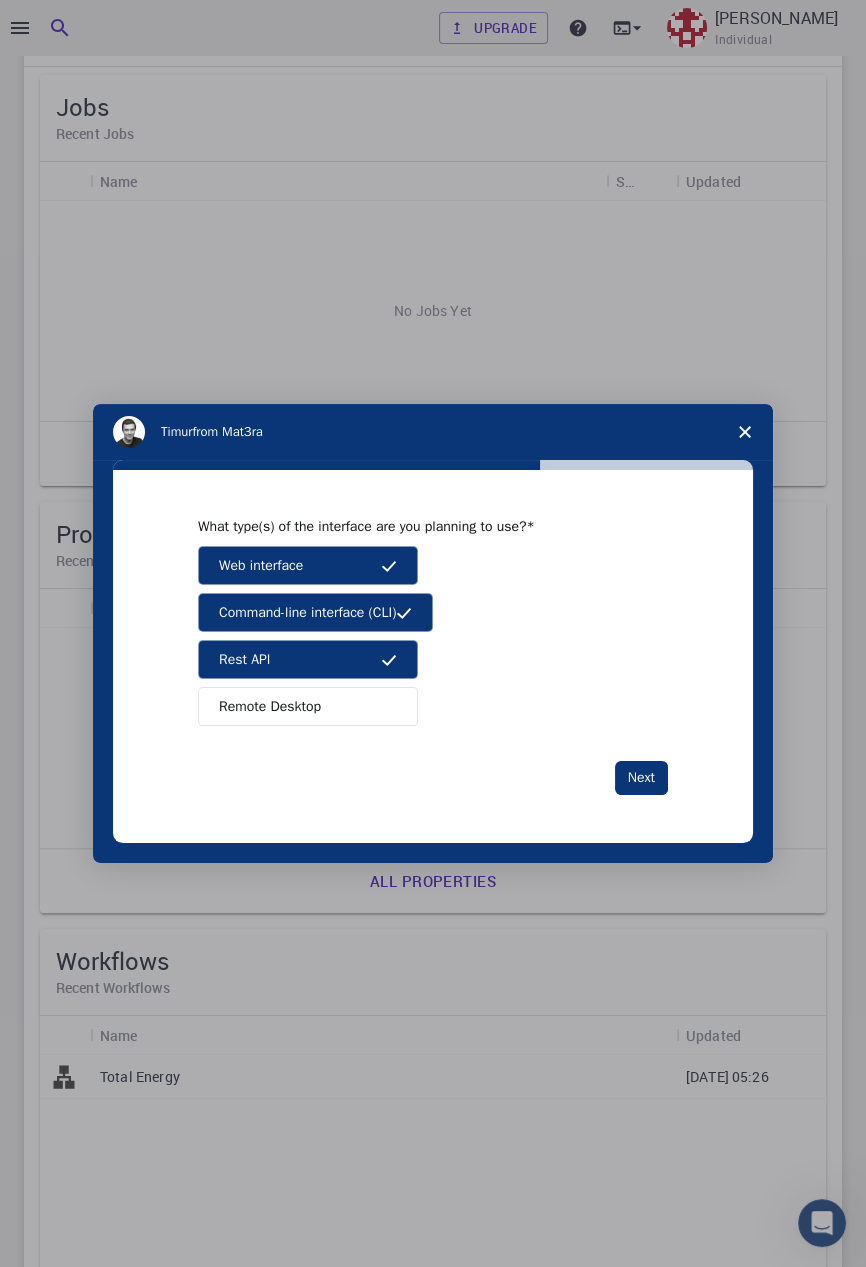 click on "Remote Desktop" at bounding box center [308, 706] 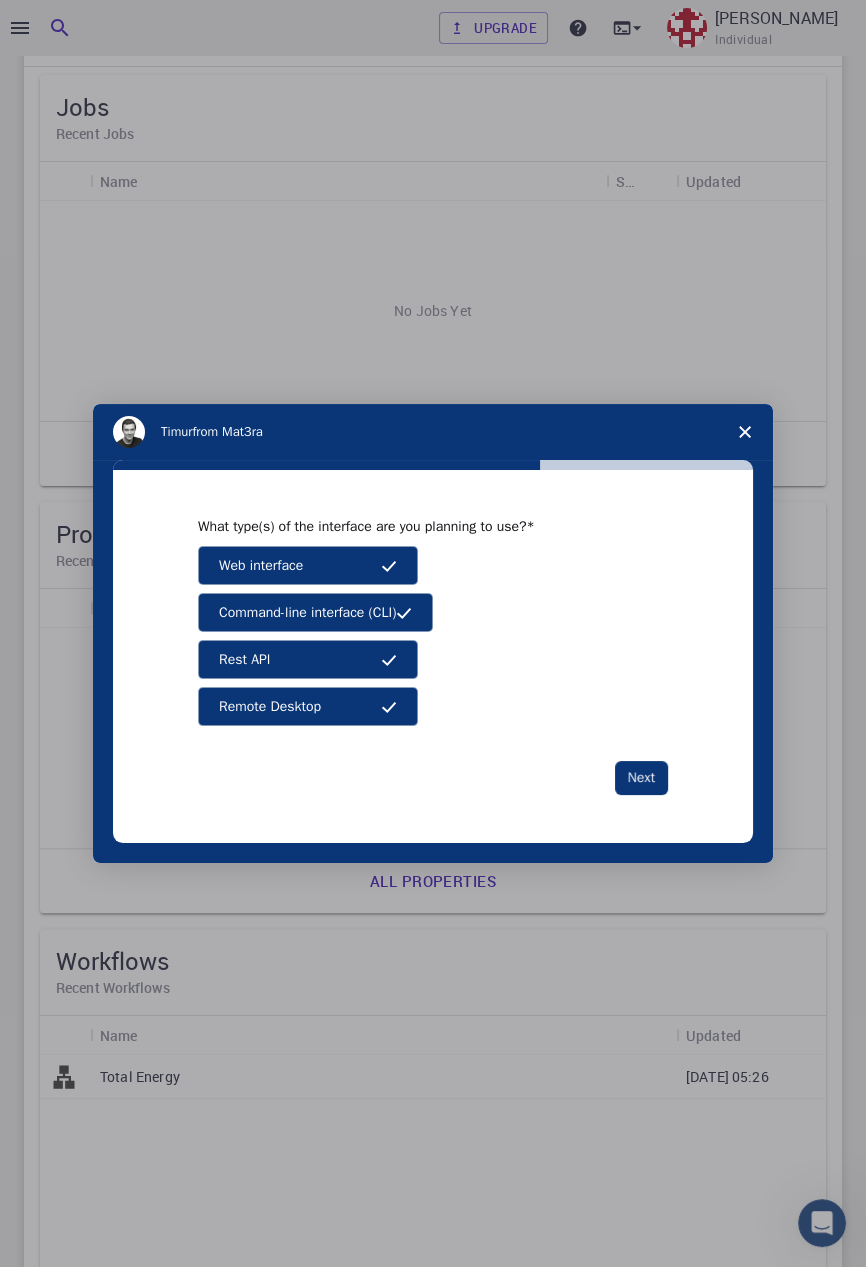 click on "Next" at bounding box center (641, 778) 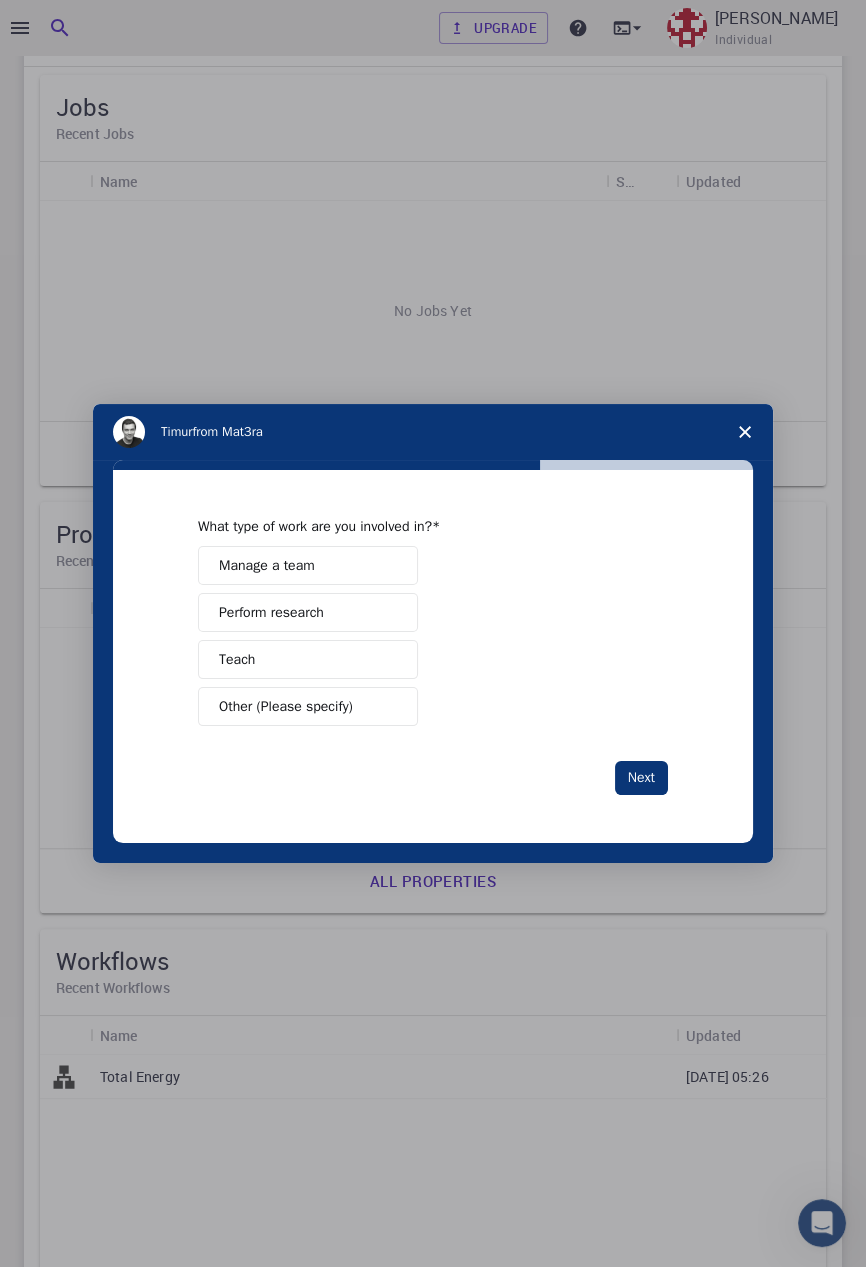 click on "Perform research" at bounding box center [271, 612] 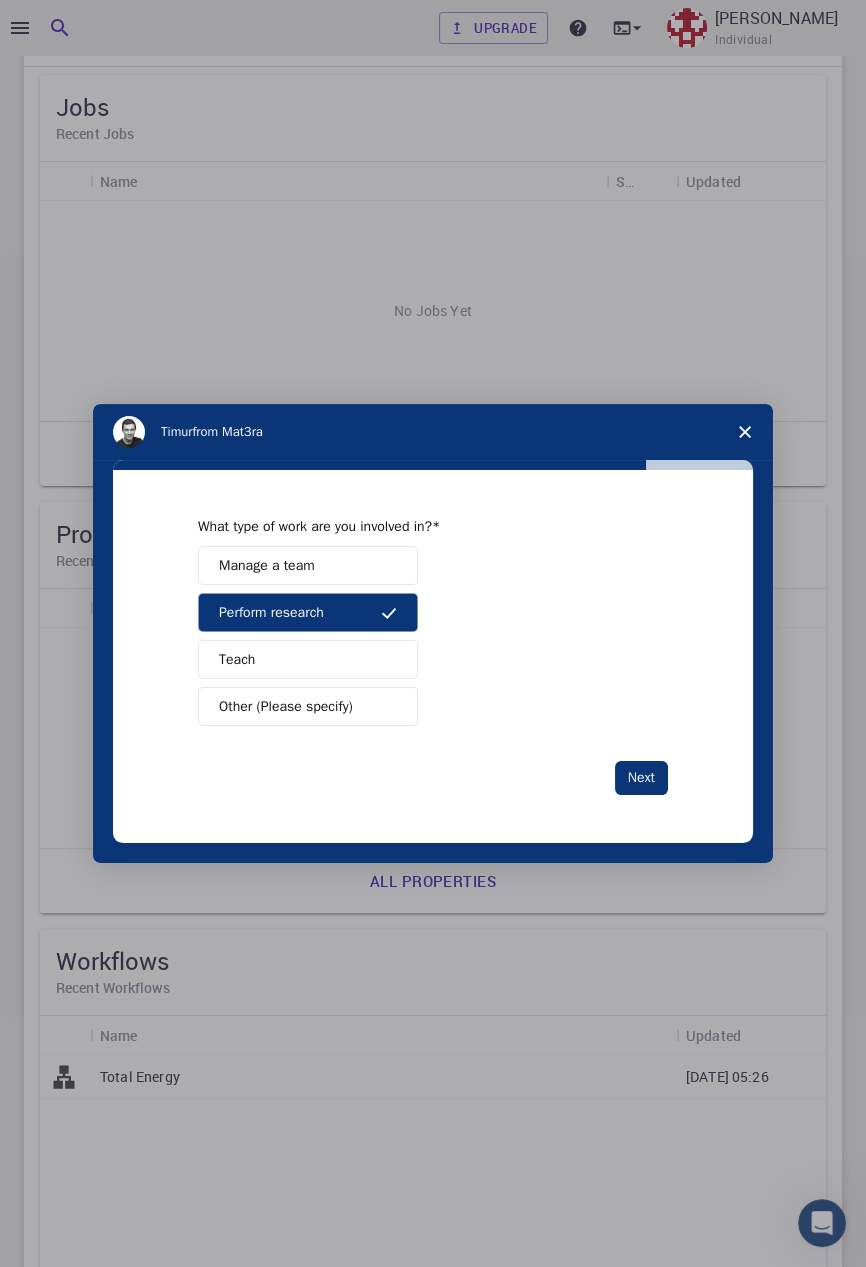 click on "Next" at bounding box center [641, 778] 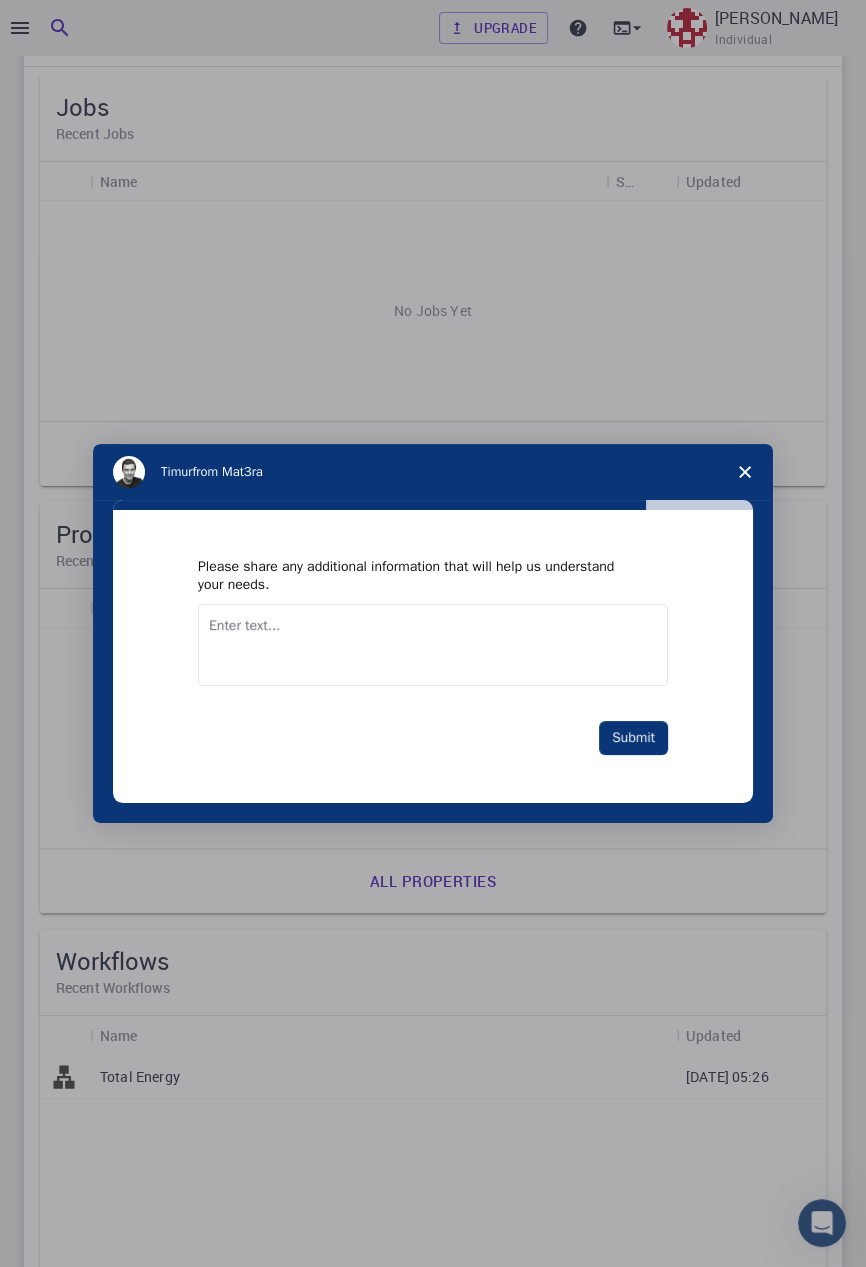click at bounding box center [433, 645] 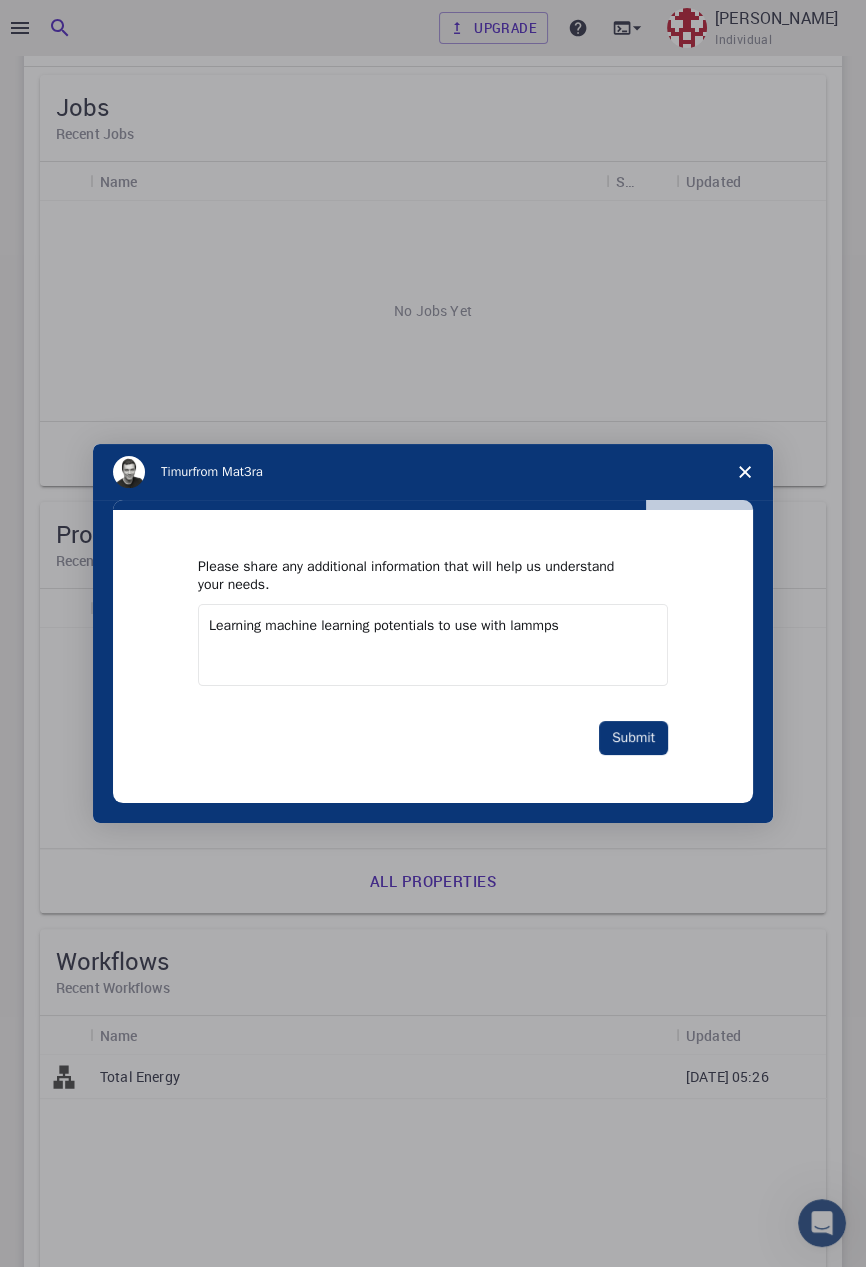 type on "Learning machine learning potentials to use with lammps" 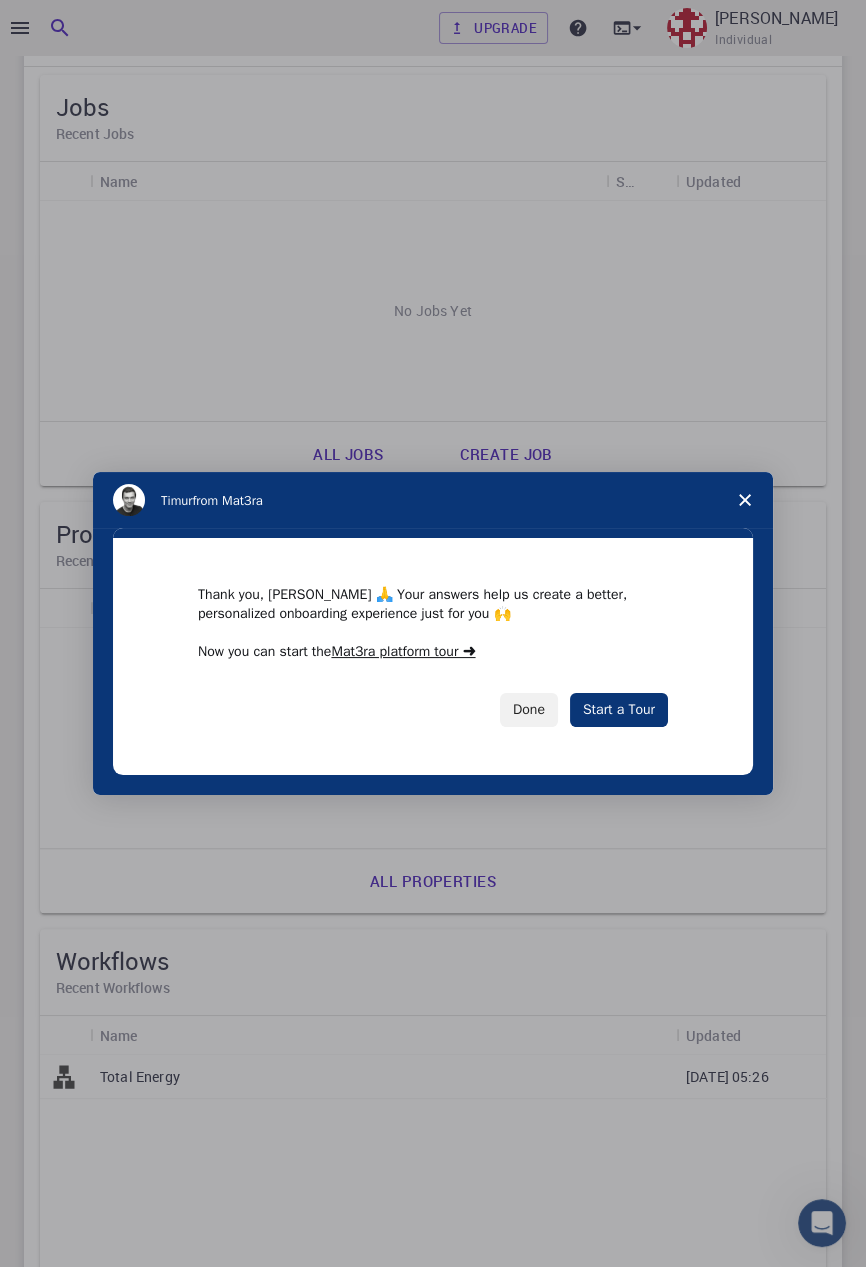 click on "Start a Tour" at bounding box center (619, 710) 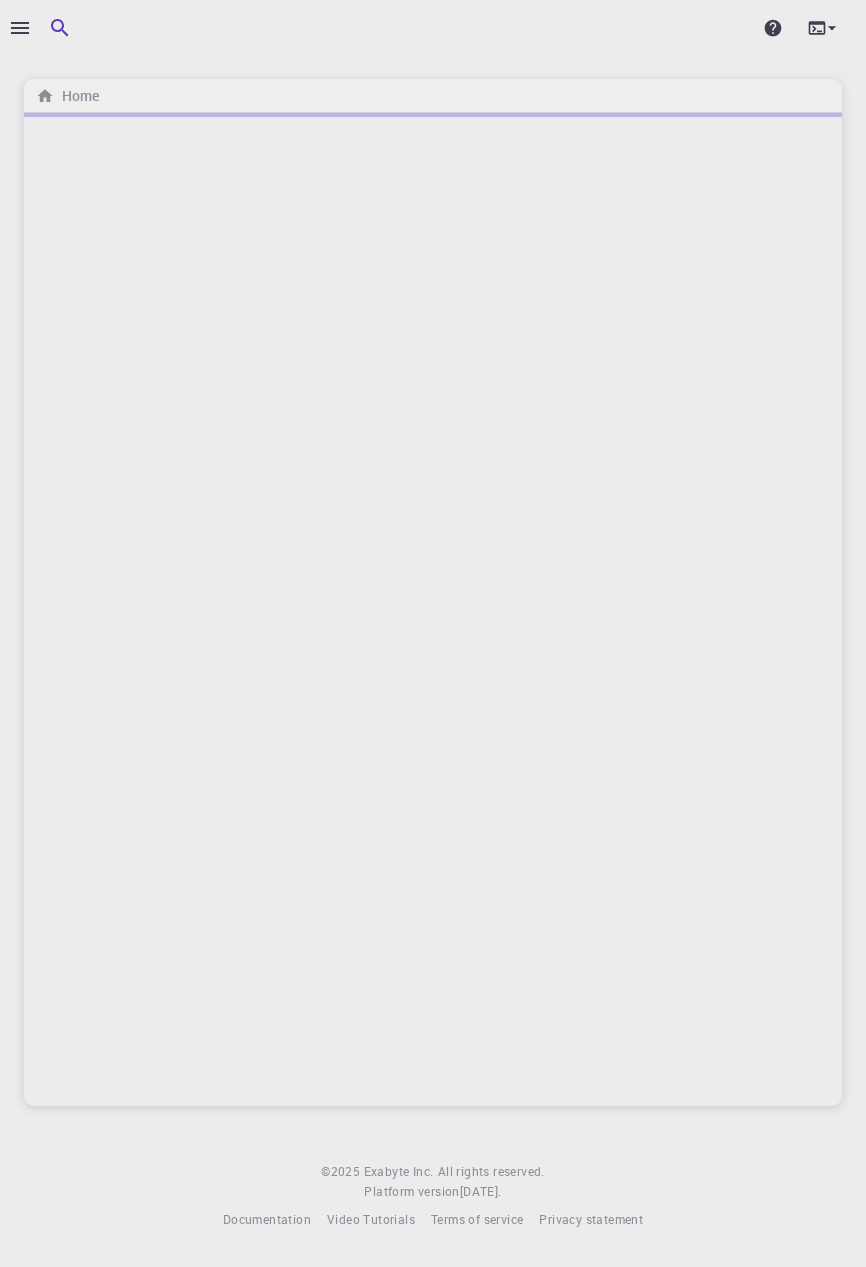 scroll, scrollTop: 0, scrollLeft: 0, axis: both 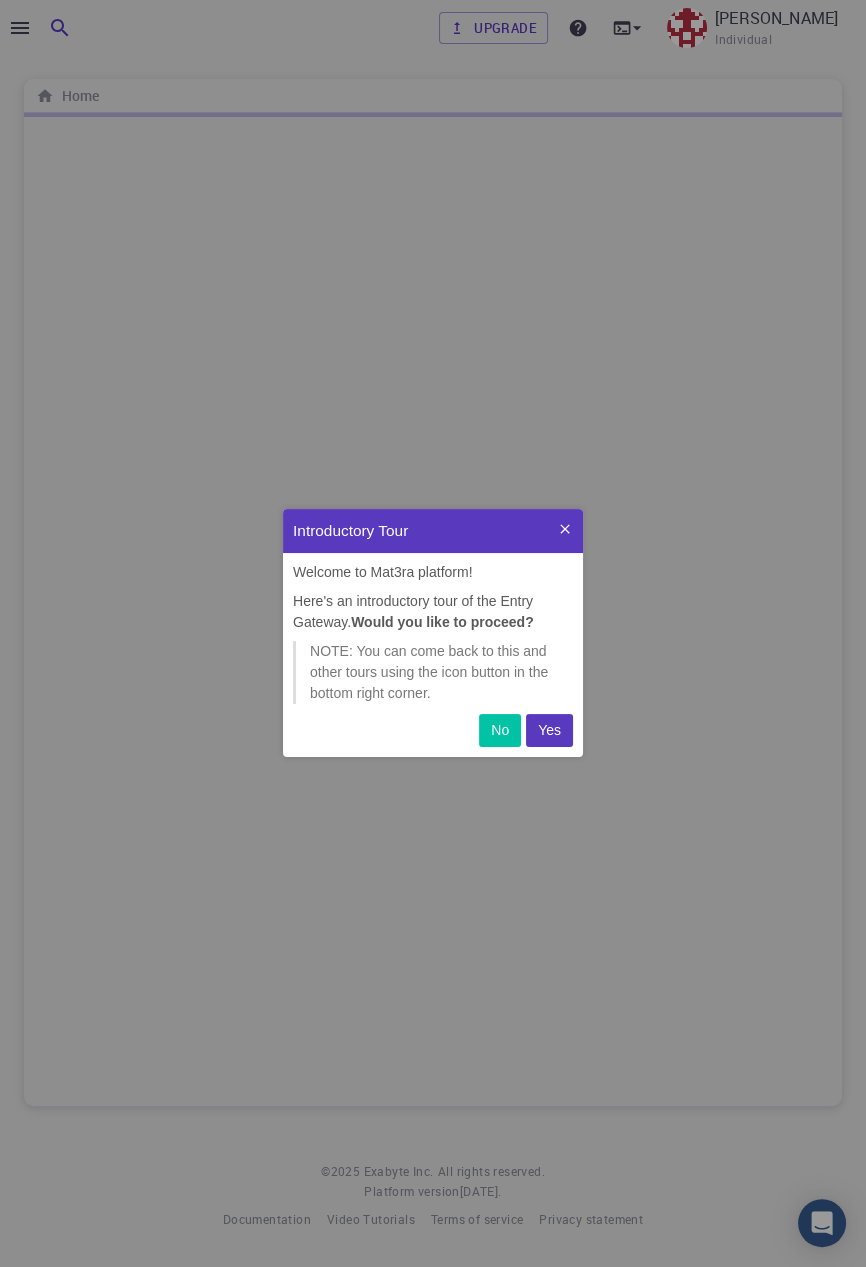 click on "Yes" at bounding box center (549, 730) 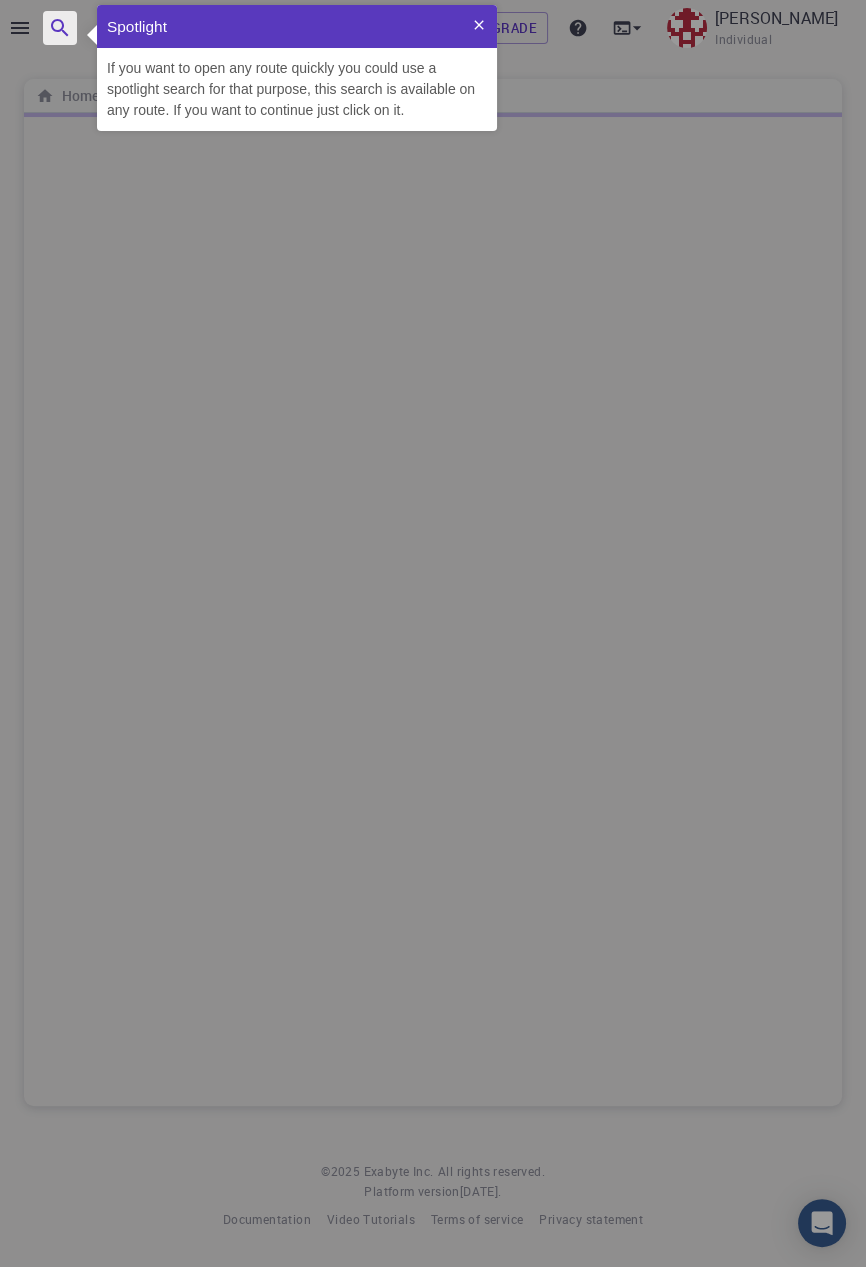 scroll, scrollTop: 0, scrollLeft: 0, axis: both 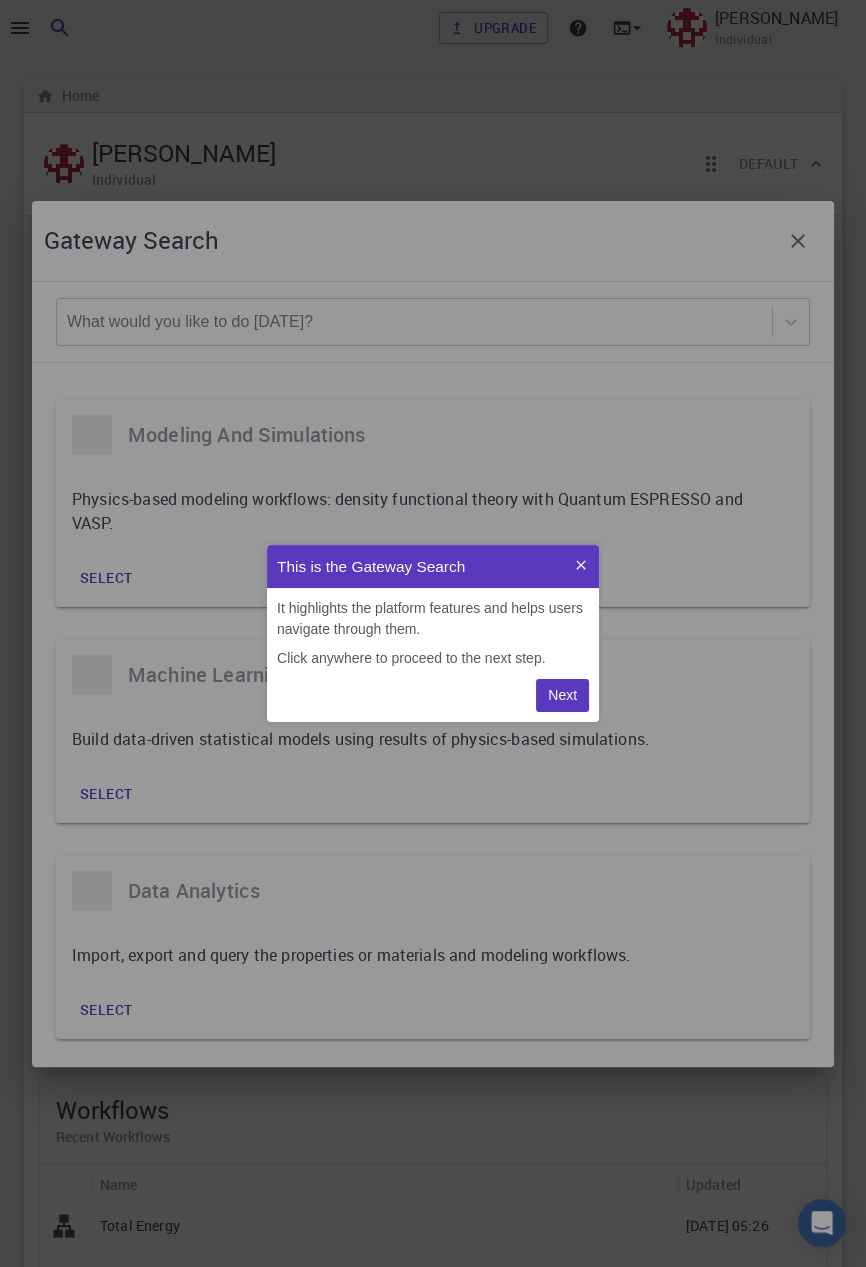 click on "Next" at bounding box center (562, 695) 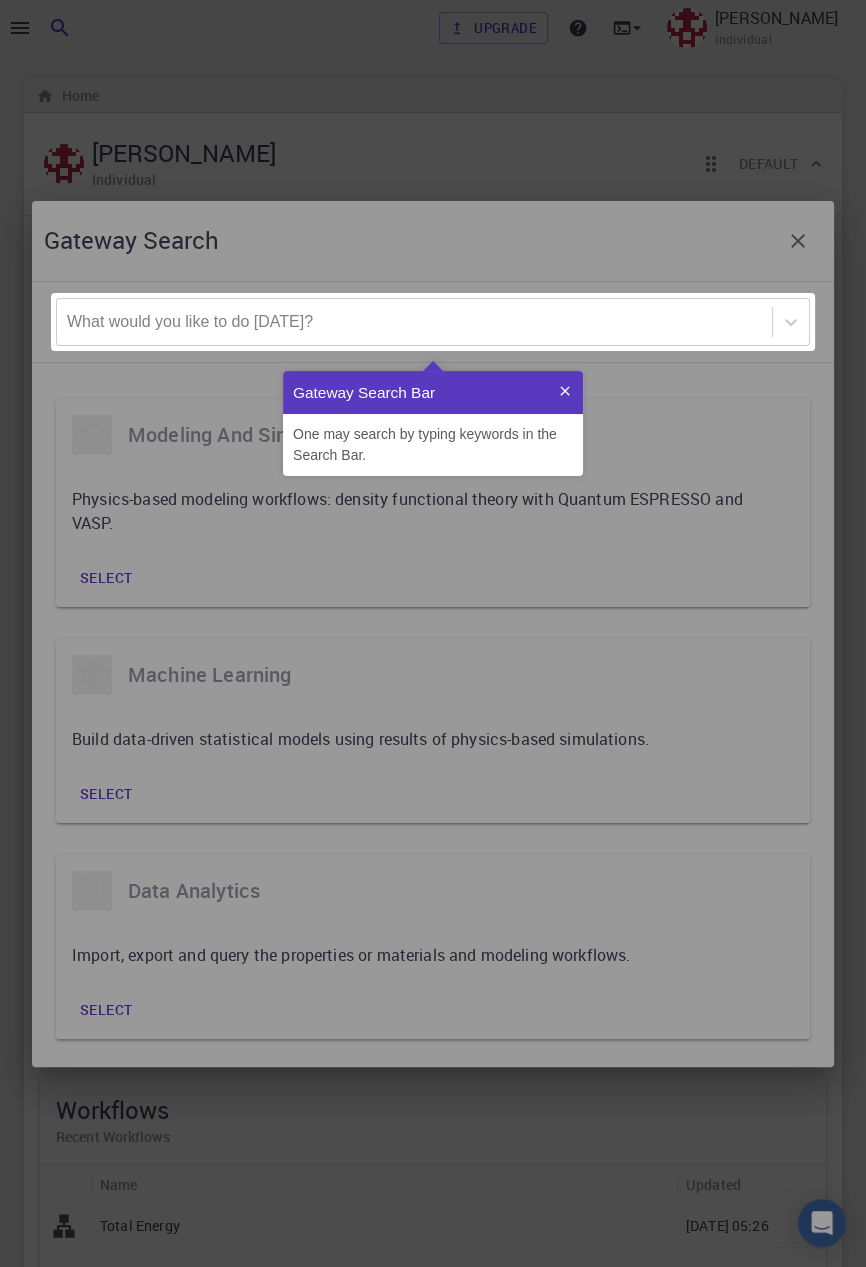 scroll, scrollTop: 0, scrollLeft: 0, axis: both 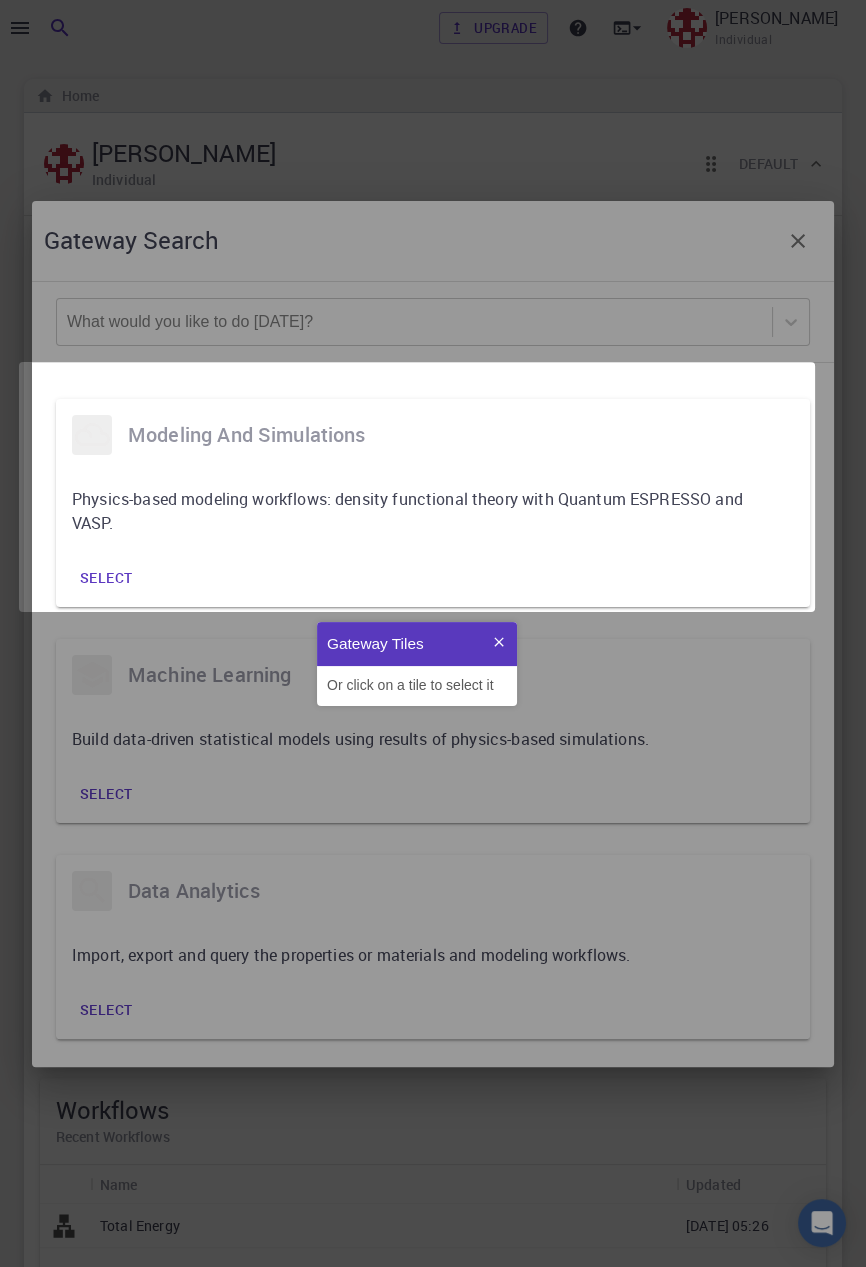 click on "Gateway Tiles" at bounding box center [417, 643] 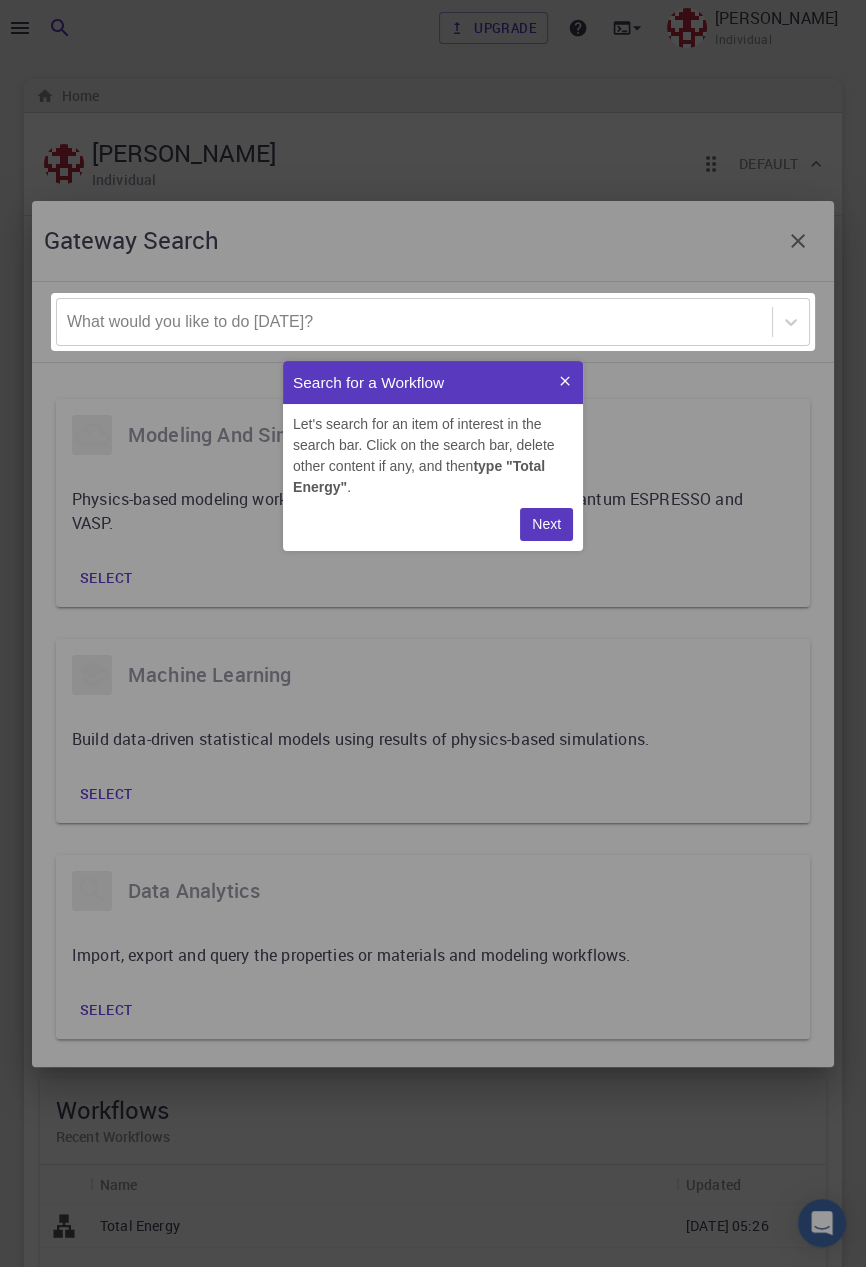 scroll, scrollTop: 0, scrollLeft: 0, axis: both 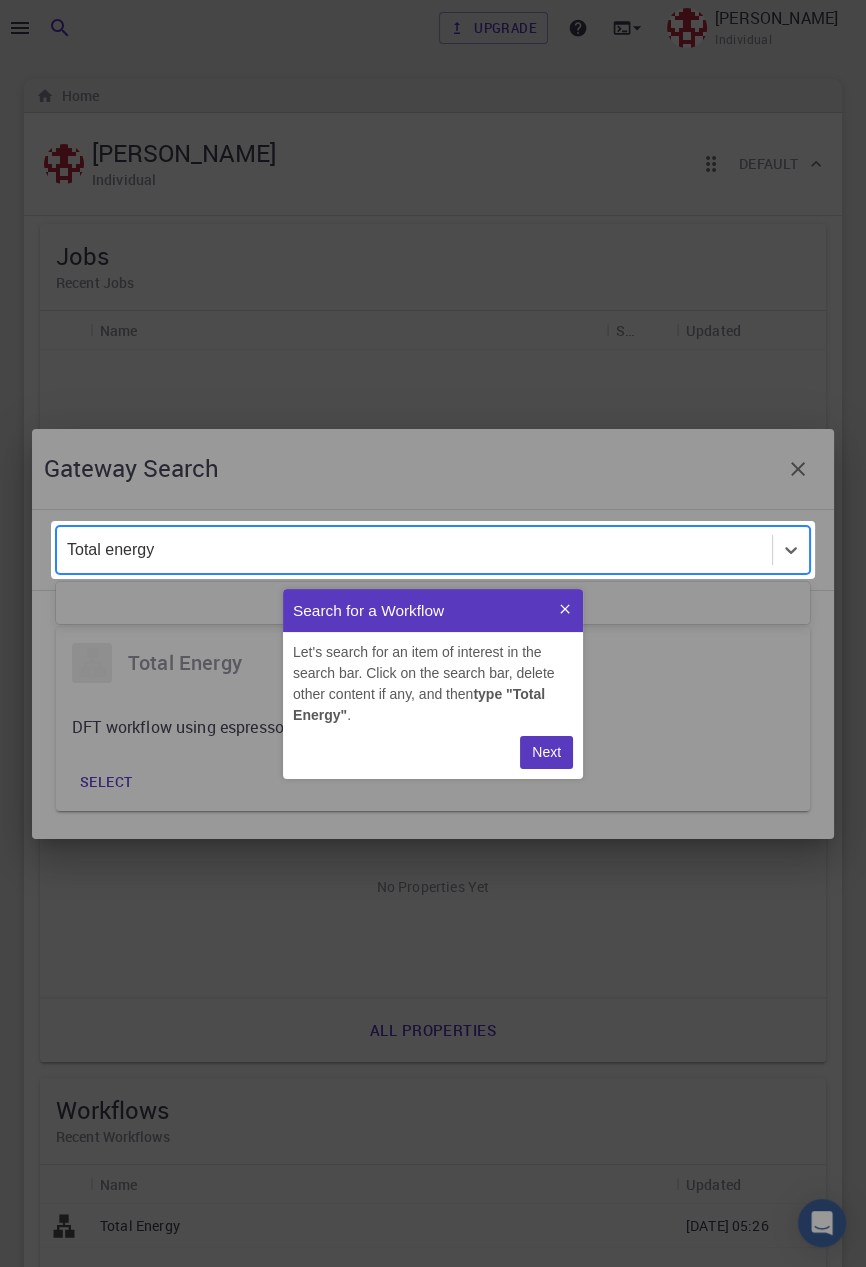 type on "Total energy" 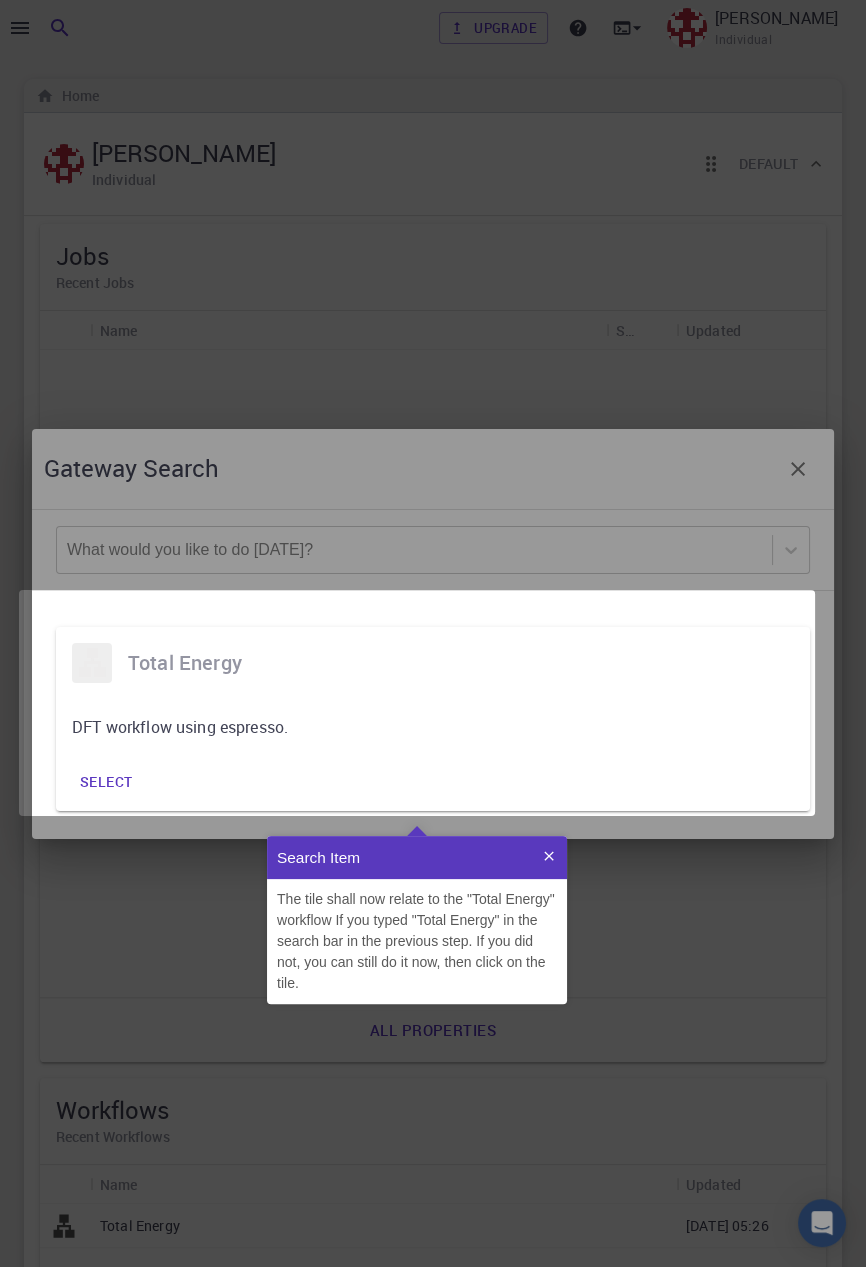 scroll, scrollTop: 0, scrollLeft: 0, axis: both 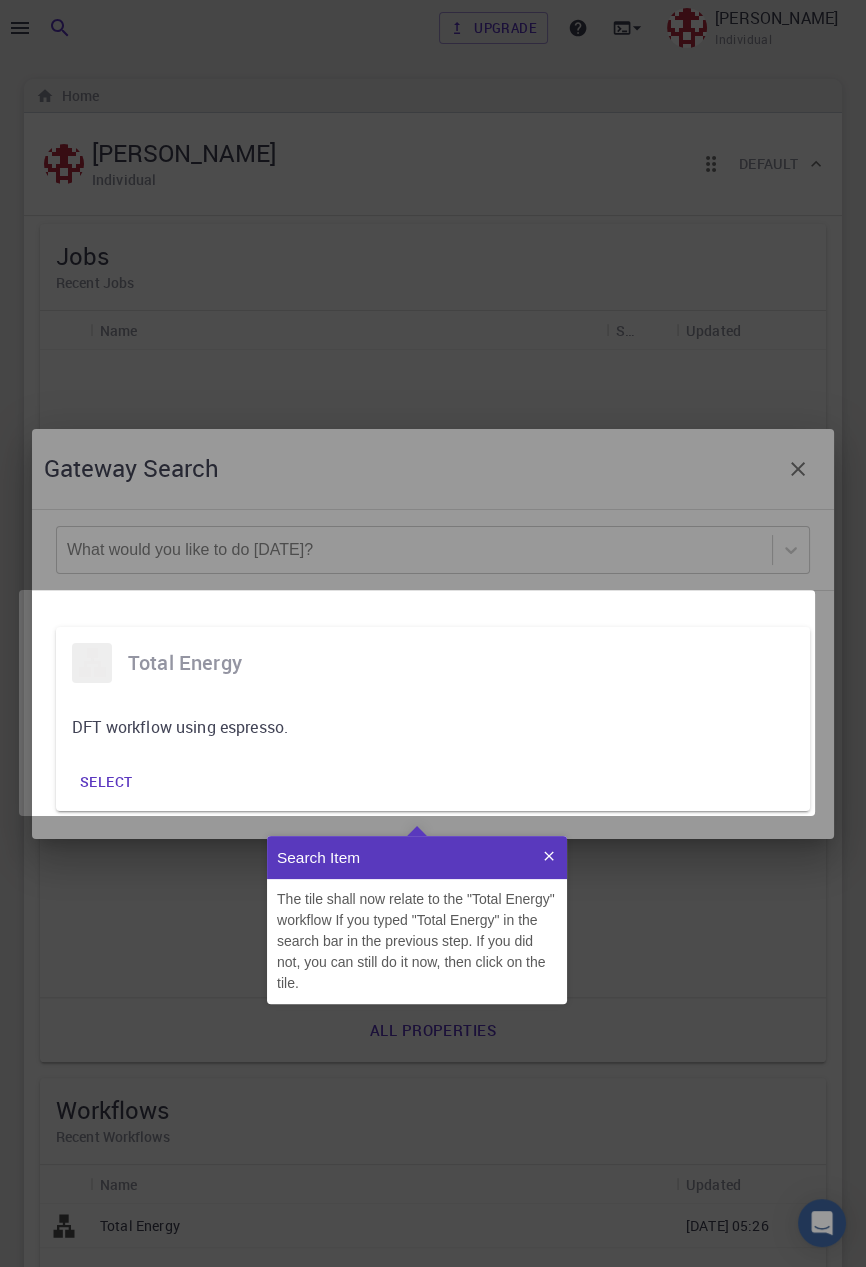 click on "DFT workflow using espresso." at bounding box center [415, 727] 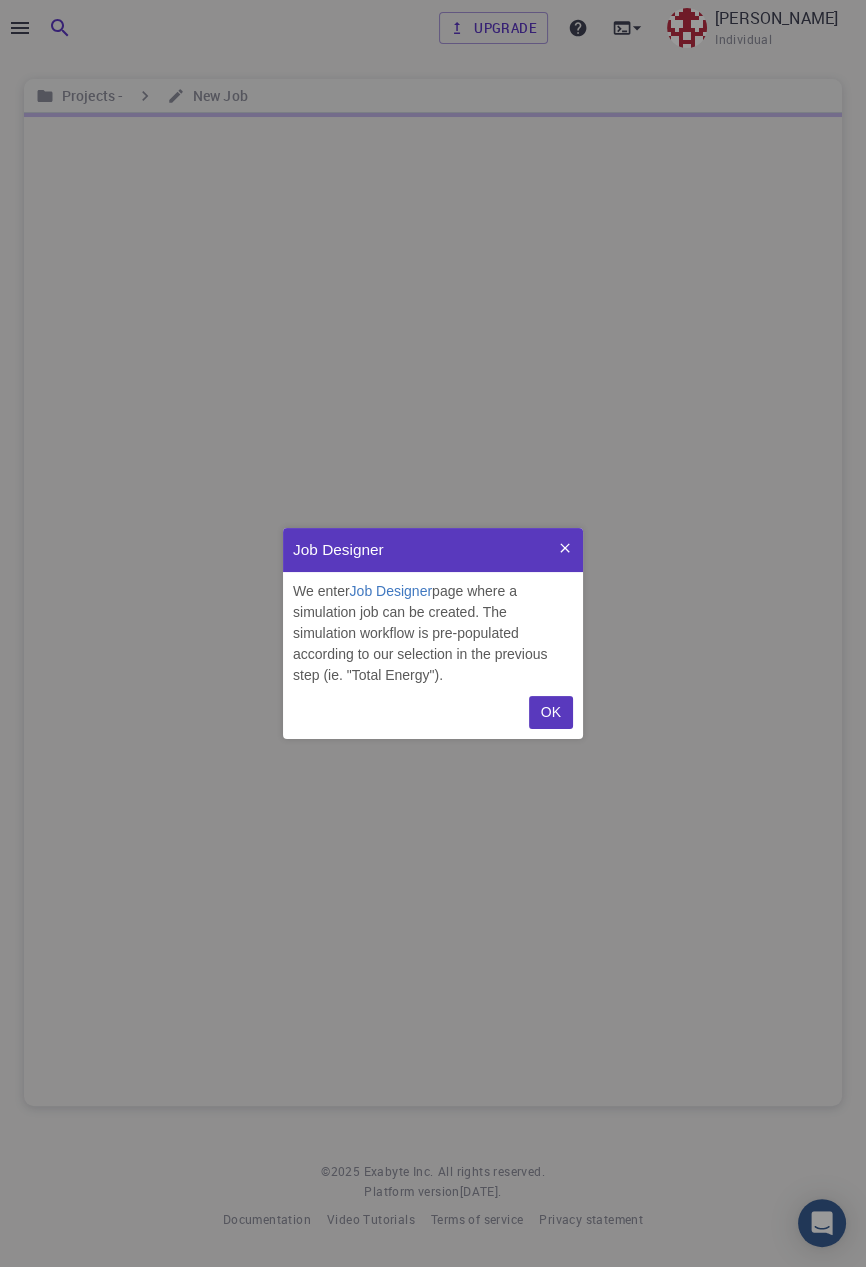 scroll, scrollTop: 0, scrollLeft: 0, axis: both 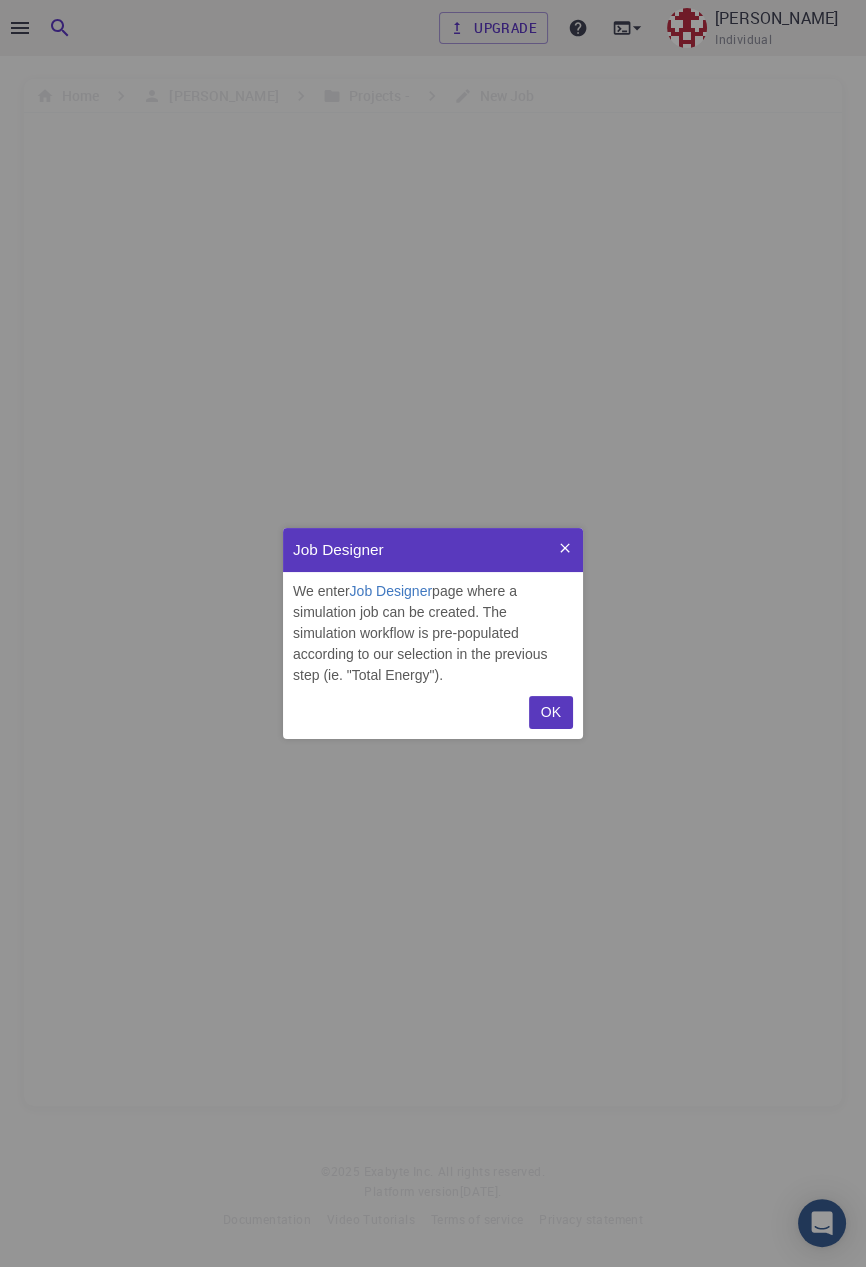 click on "OK" at bounding box center [551, 712] 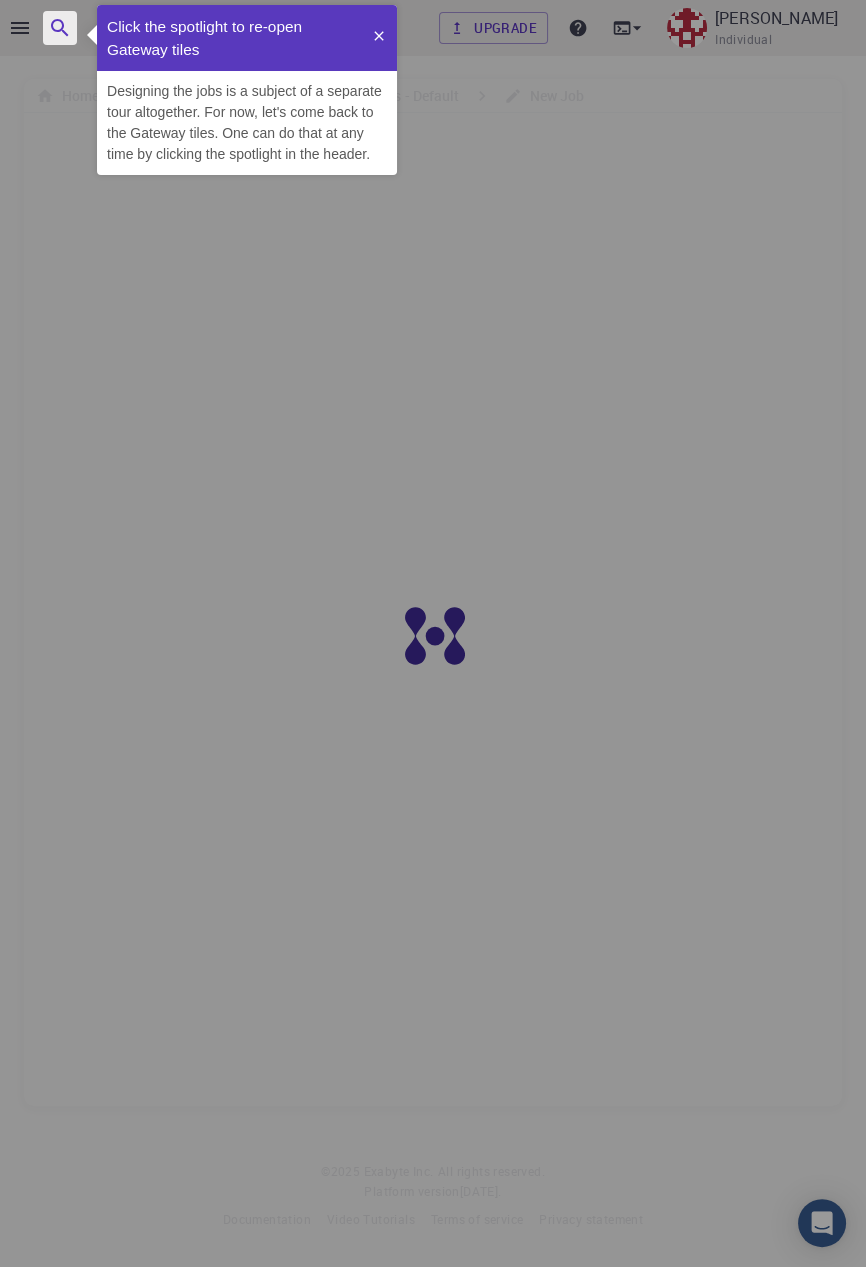 scroll, scrollTop: 0, scrollLeft: 0, axis: both 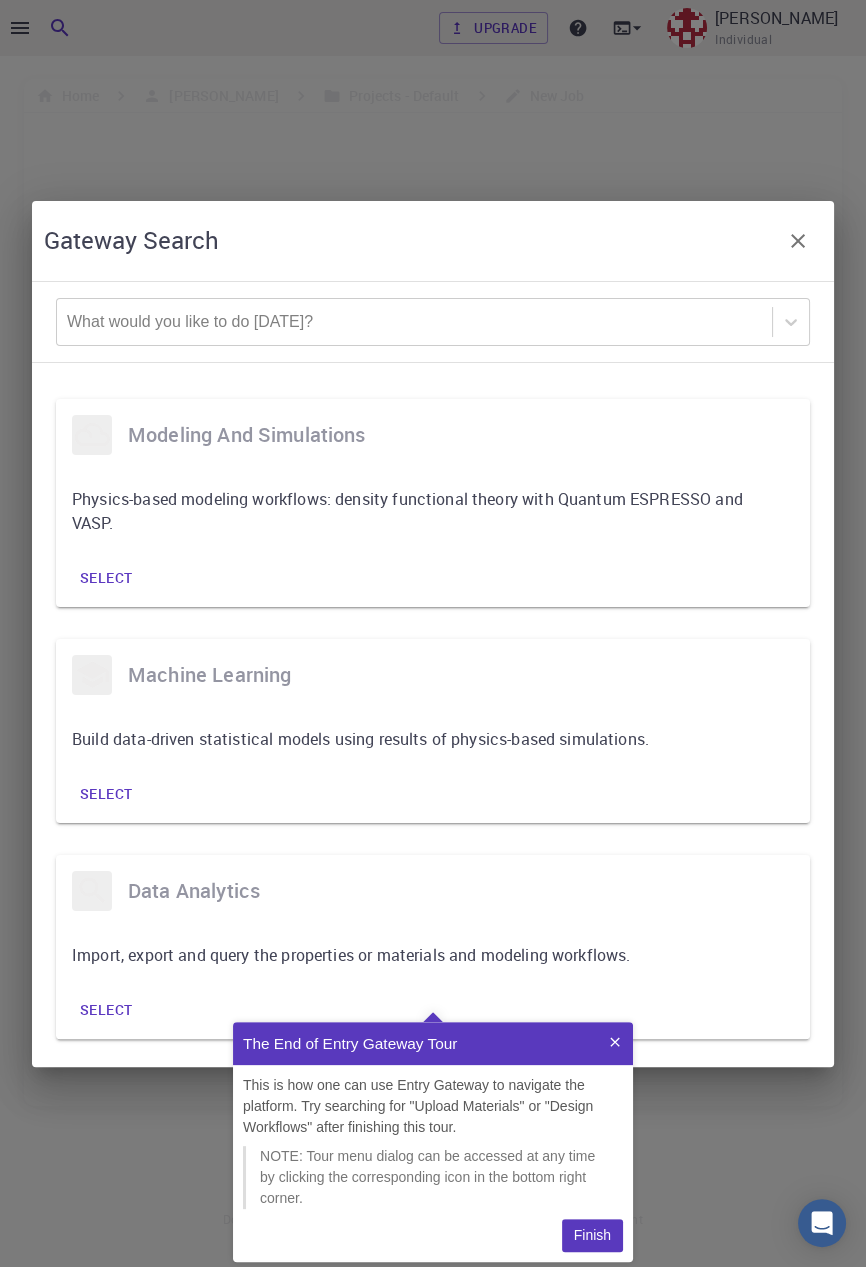 click on "Finish" at bounding box center (592, 1235) 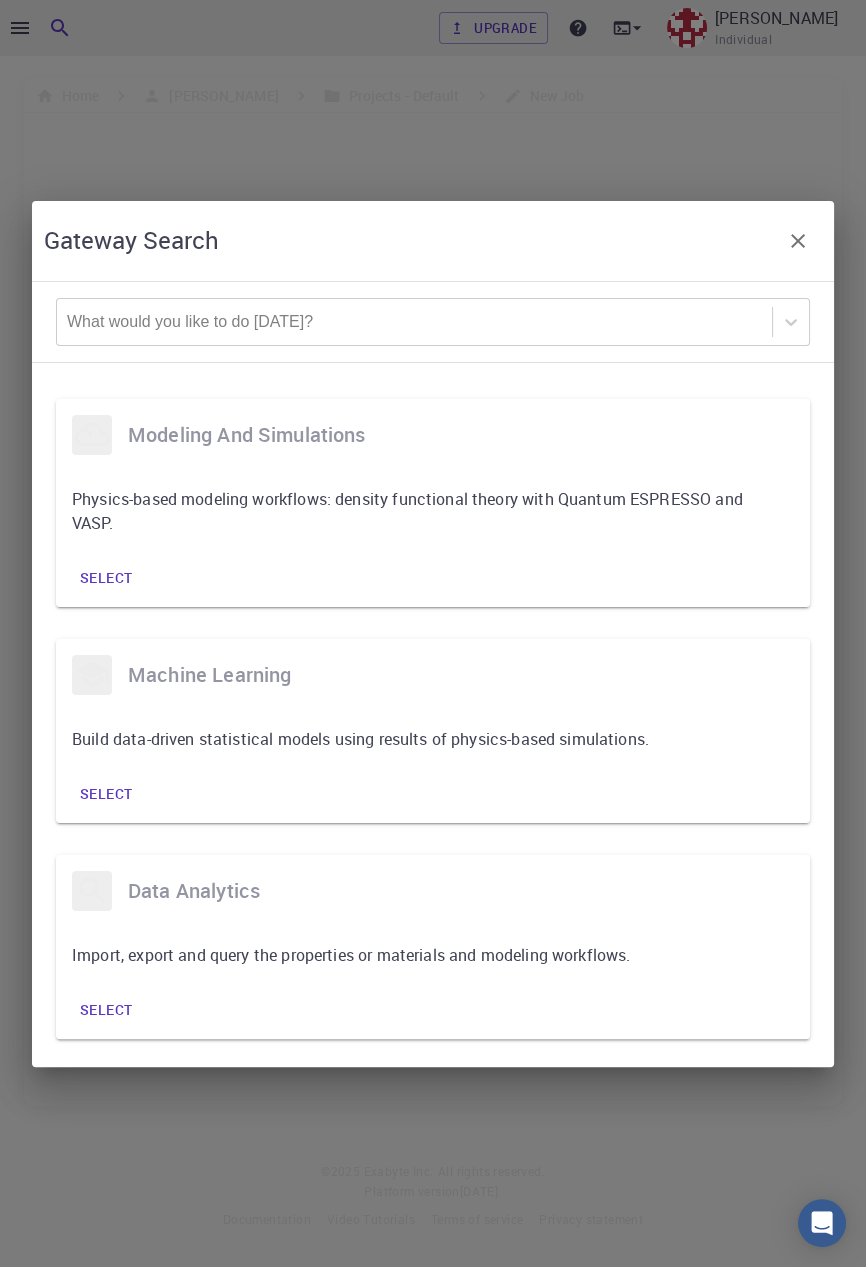 click on "machine learning" at bounding box center [433, 675] 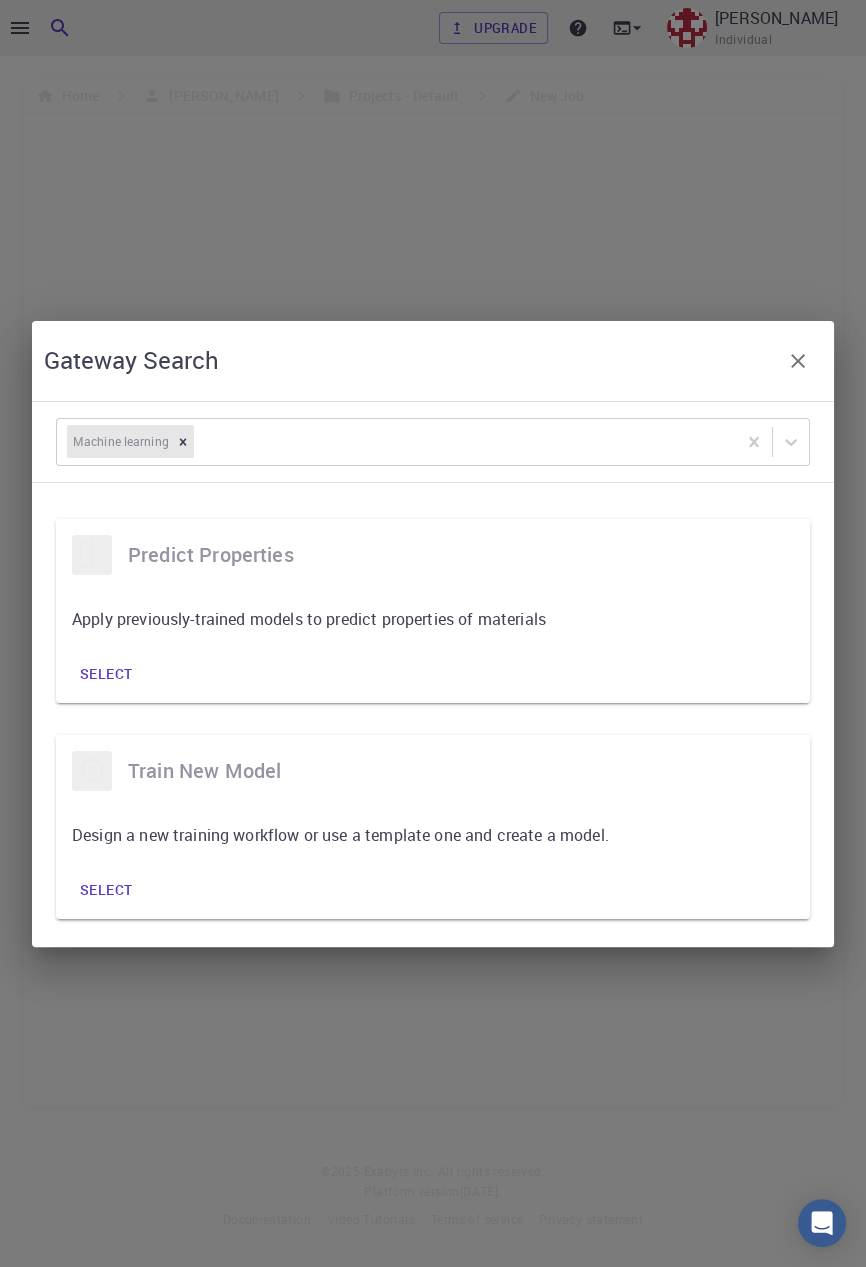 click on "Apply previously-trained models to predict properties of materials" at bounding box center [415, 619] 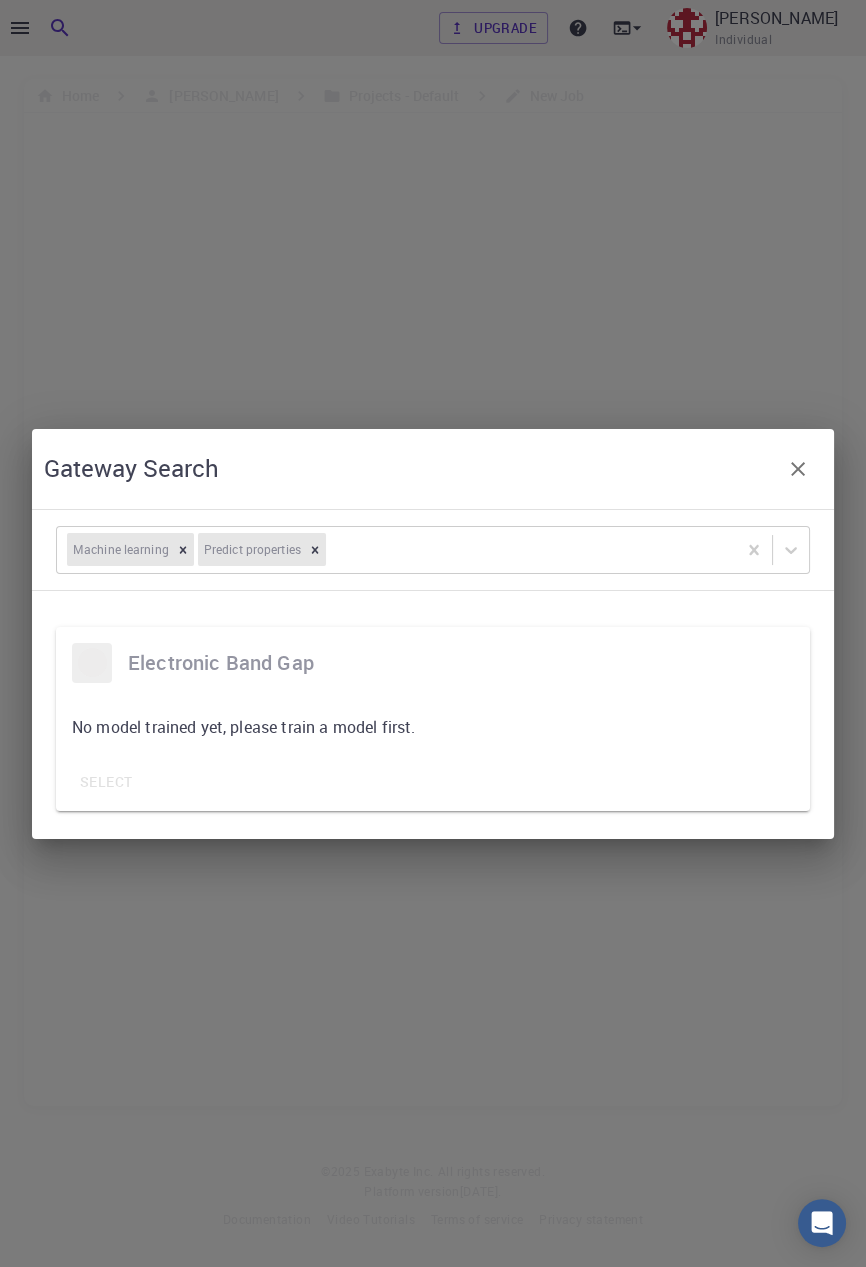 click on "electronic band gap" at bounding box center [433, 663] 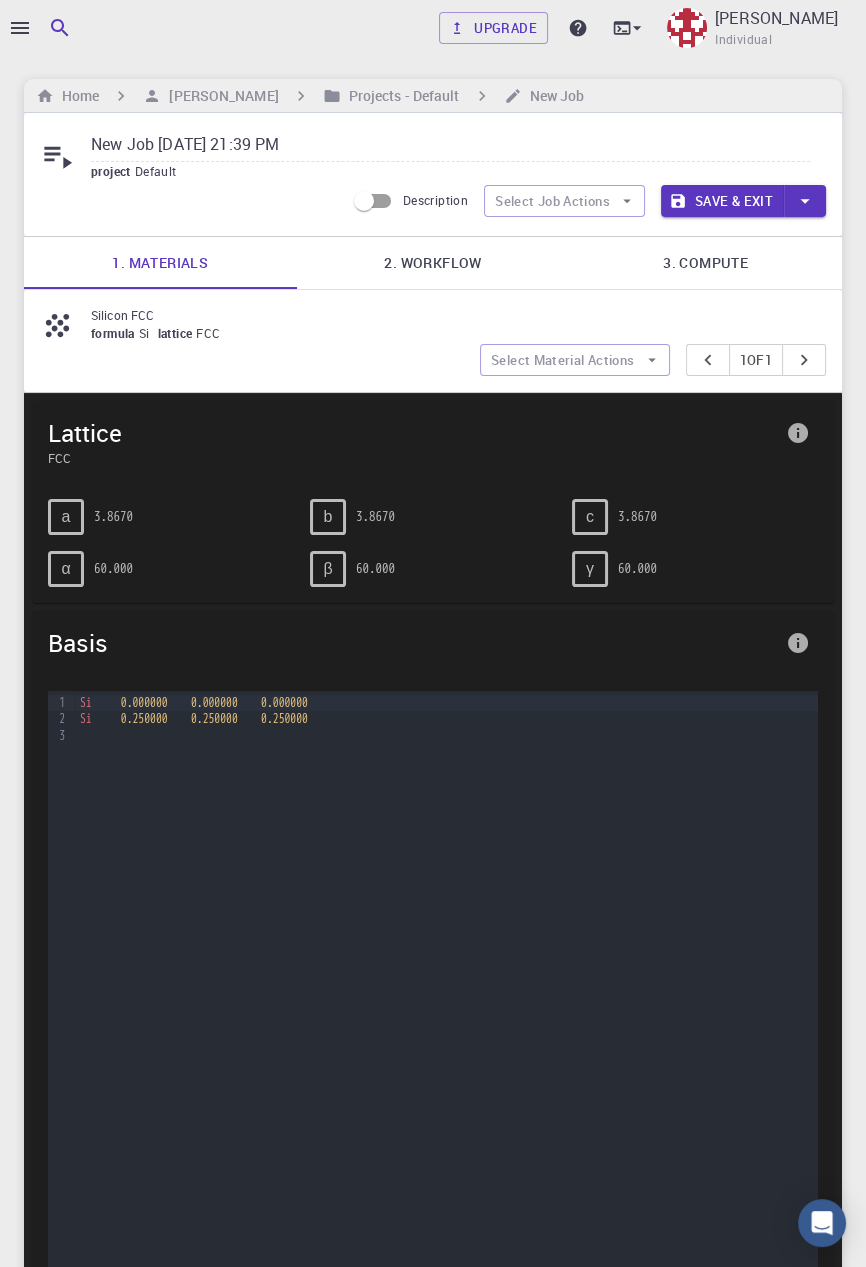 click 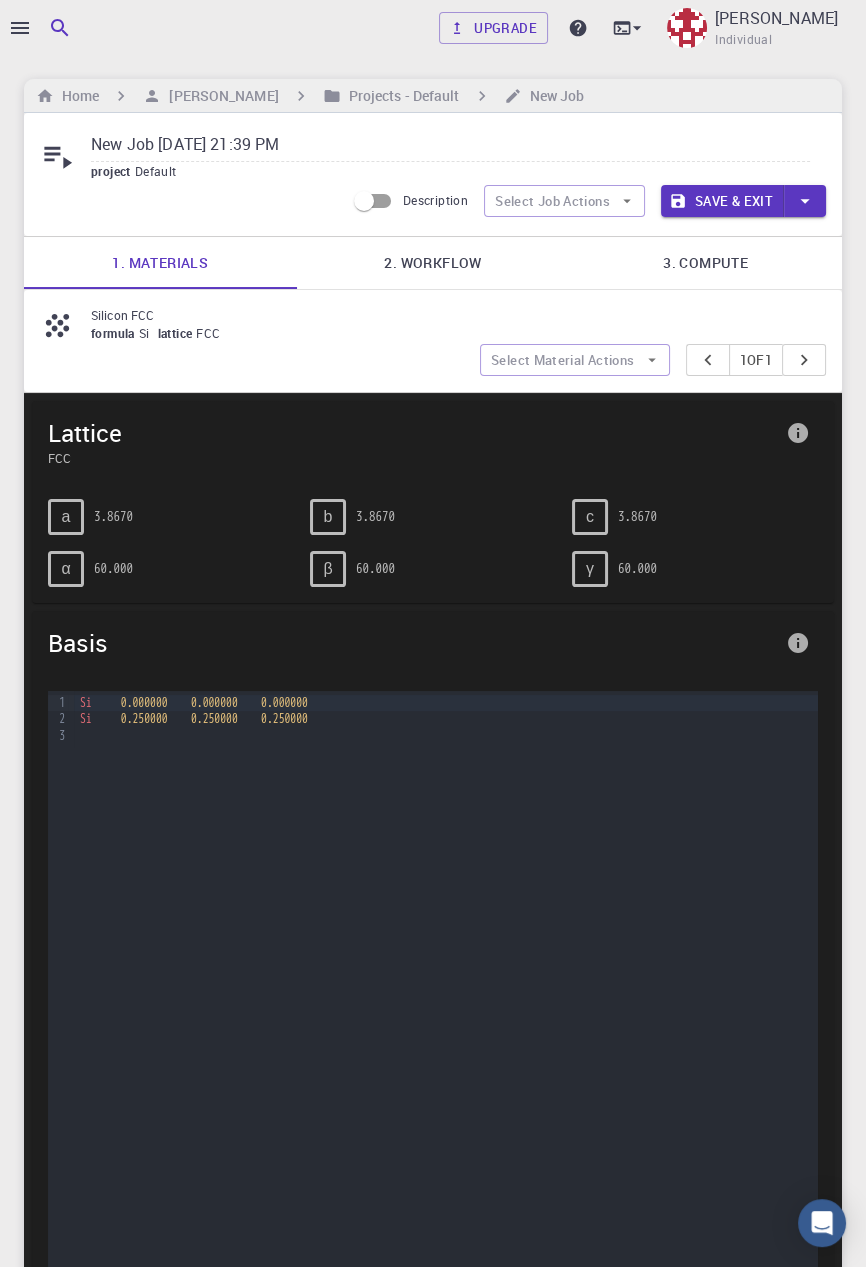 click 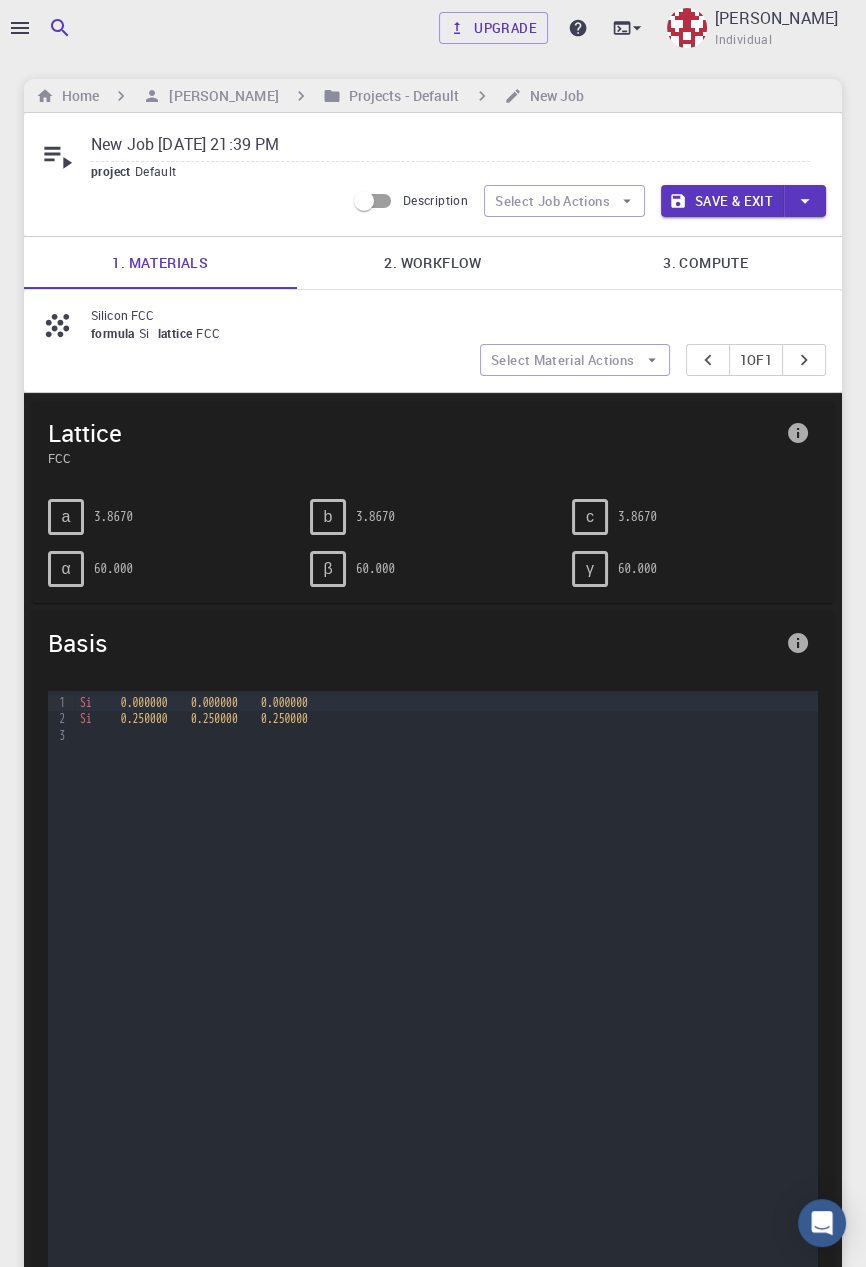 click on "3. Compute" at bounding box center [705, 263] 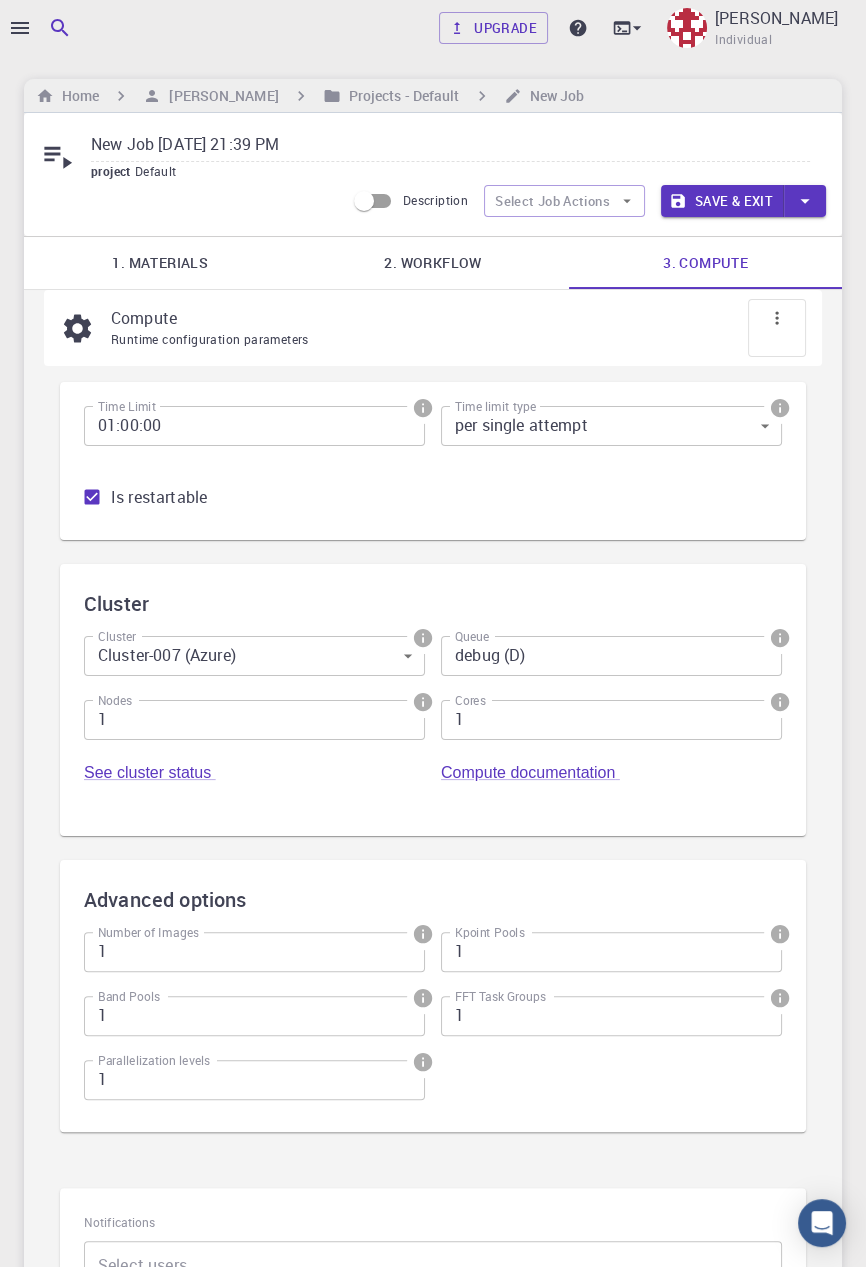 click on "2. Workflow" at bounding box center (433, 263) 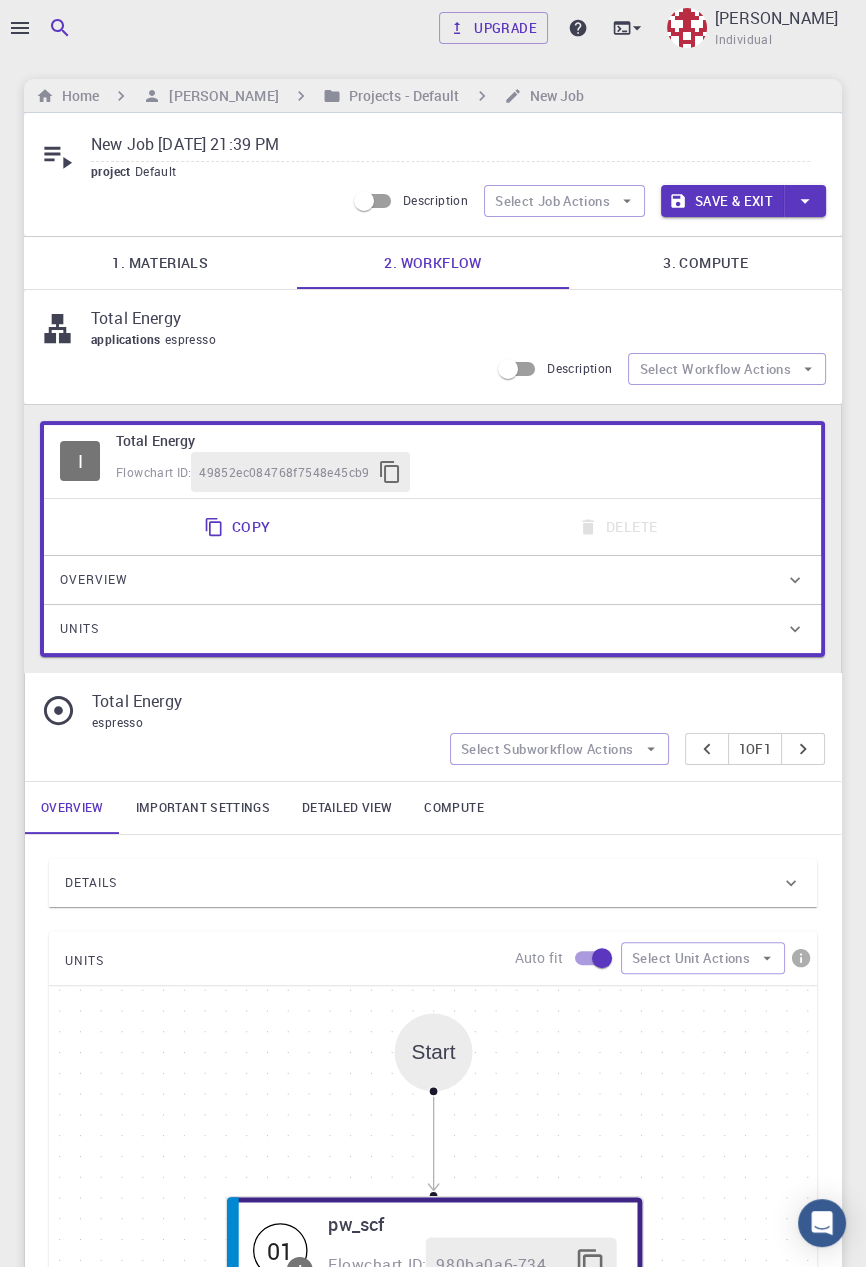click on "3. Compute" at bounding box center [705, 263] 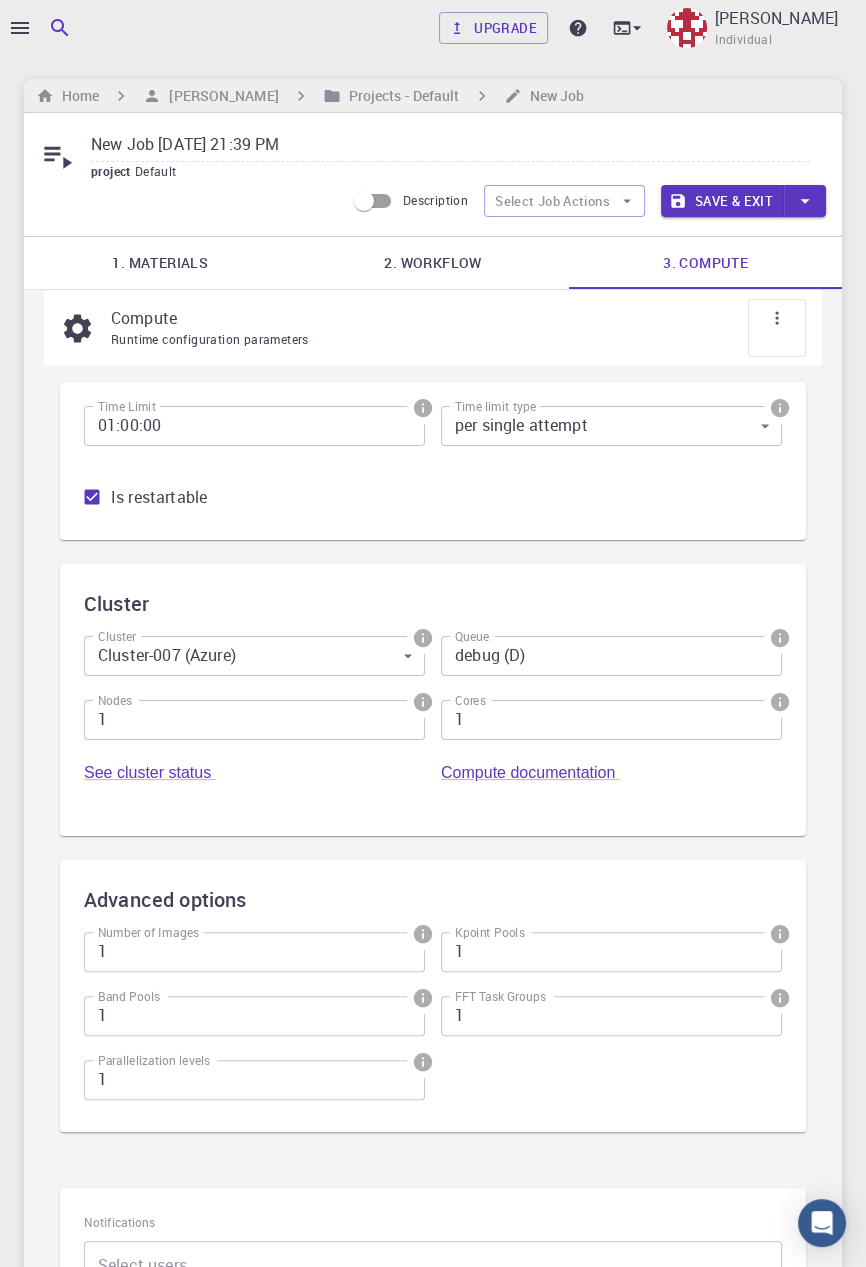 click on "1. Materials" at bounding box center [160, 263] 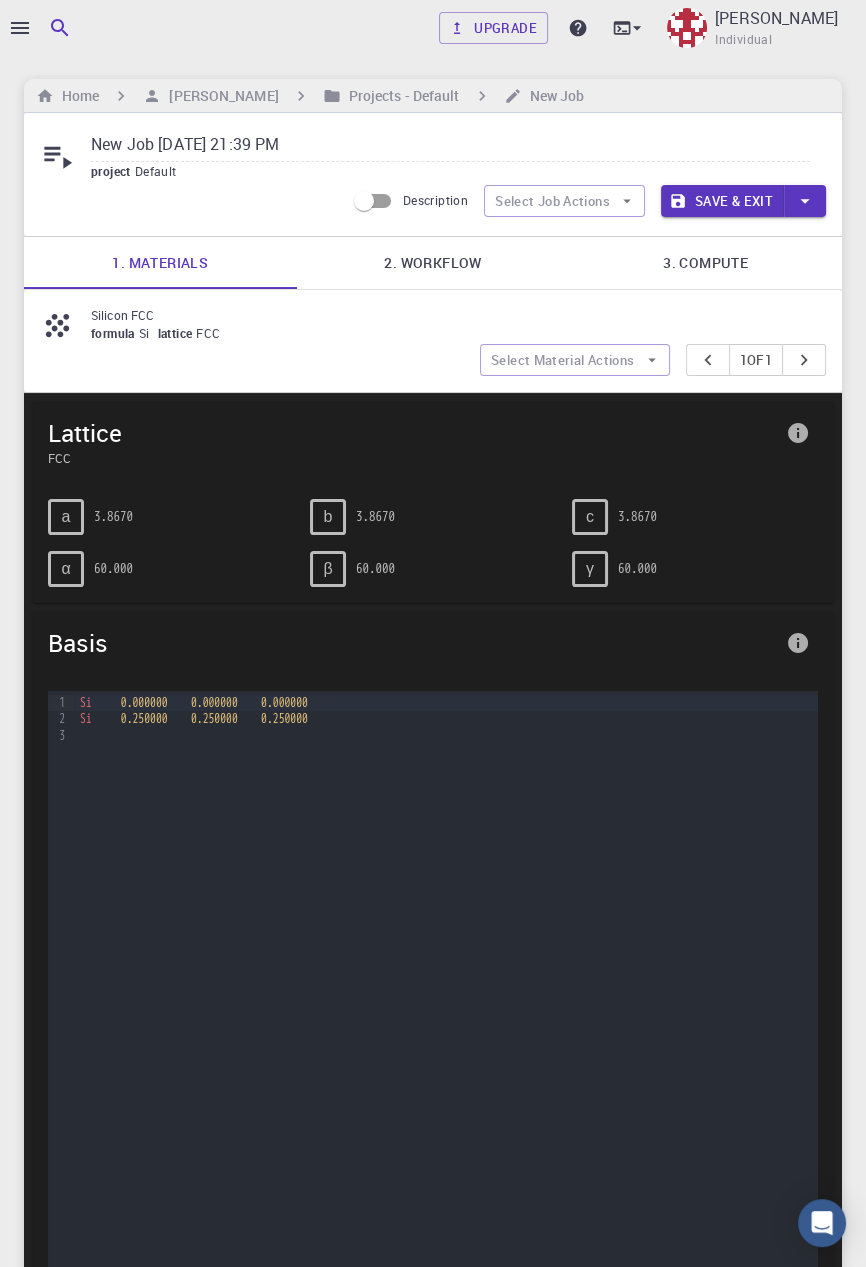 click on "2. Workflow" at bounding box center [433, 263] 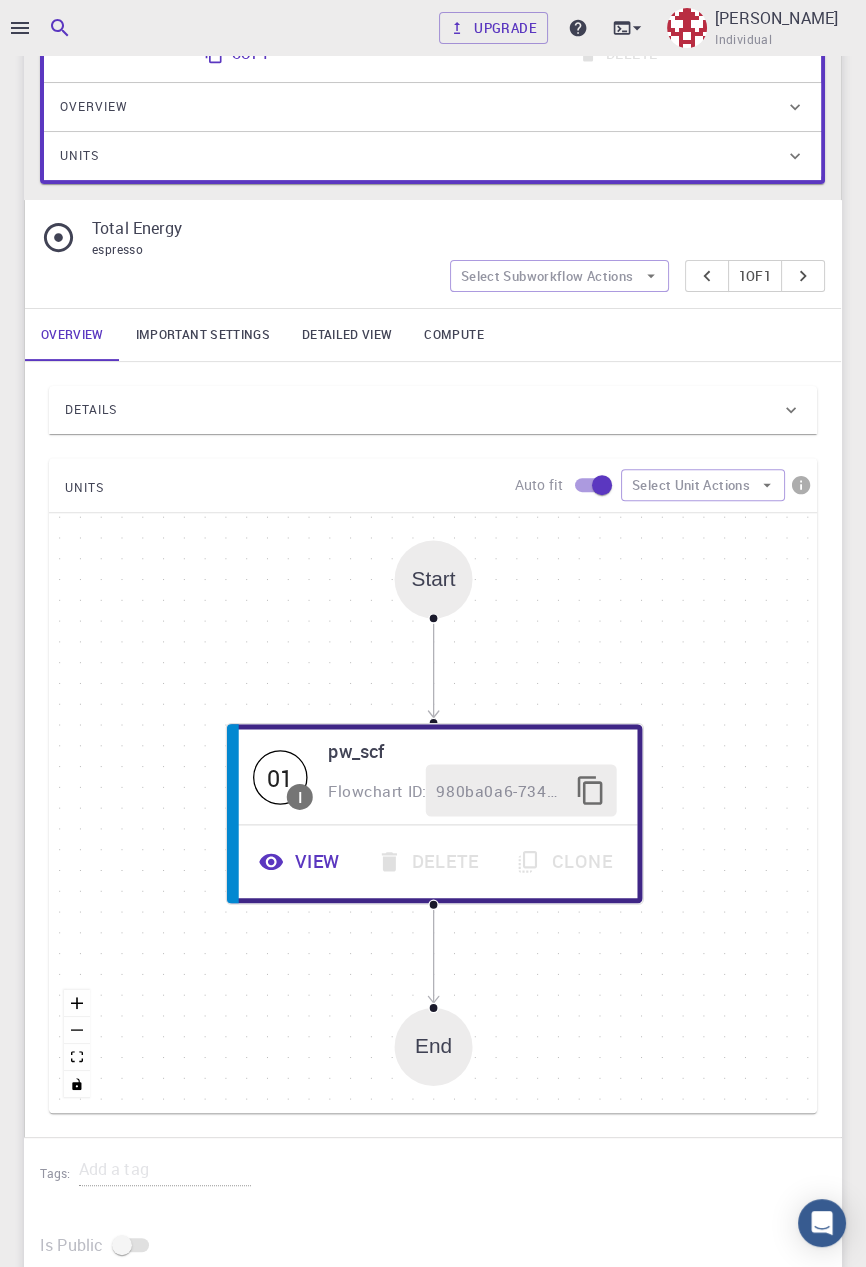 scroll, scrollTop: 579, scrollLeft: 0, axis: vertical 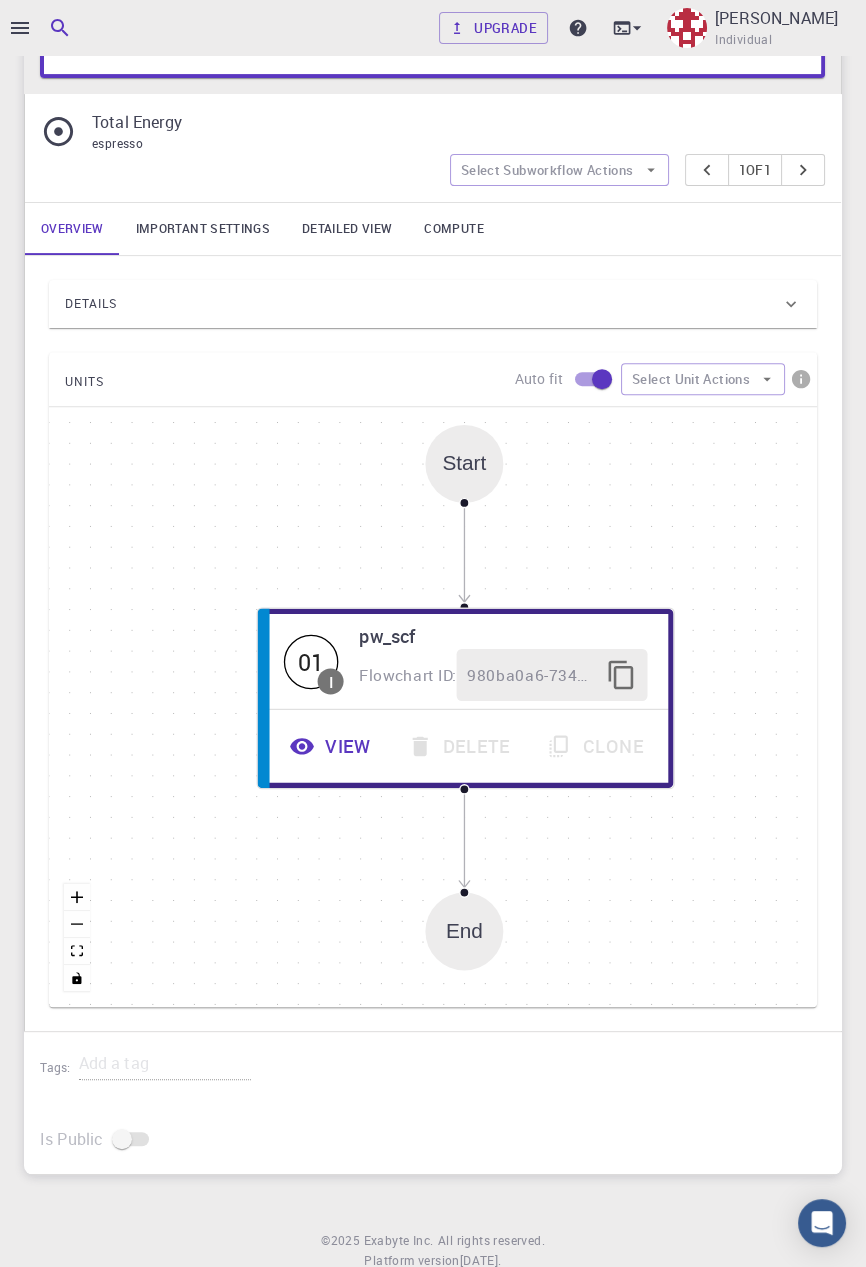 click on "View" at bounding box center (332, 746) 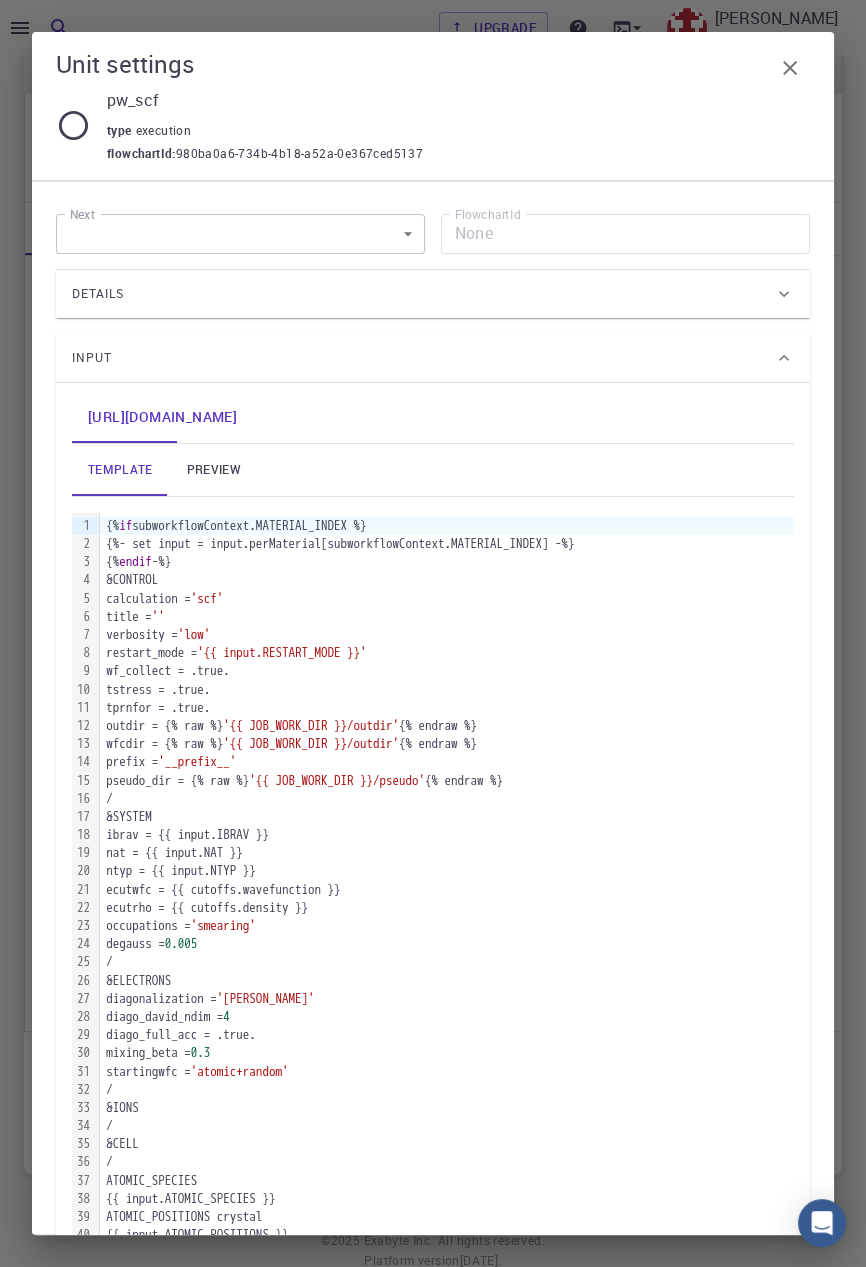 click 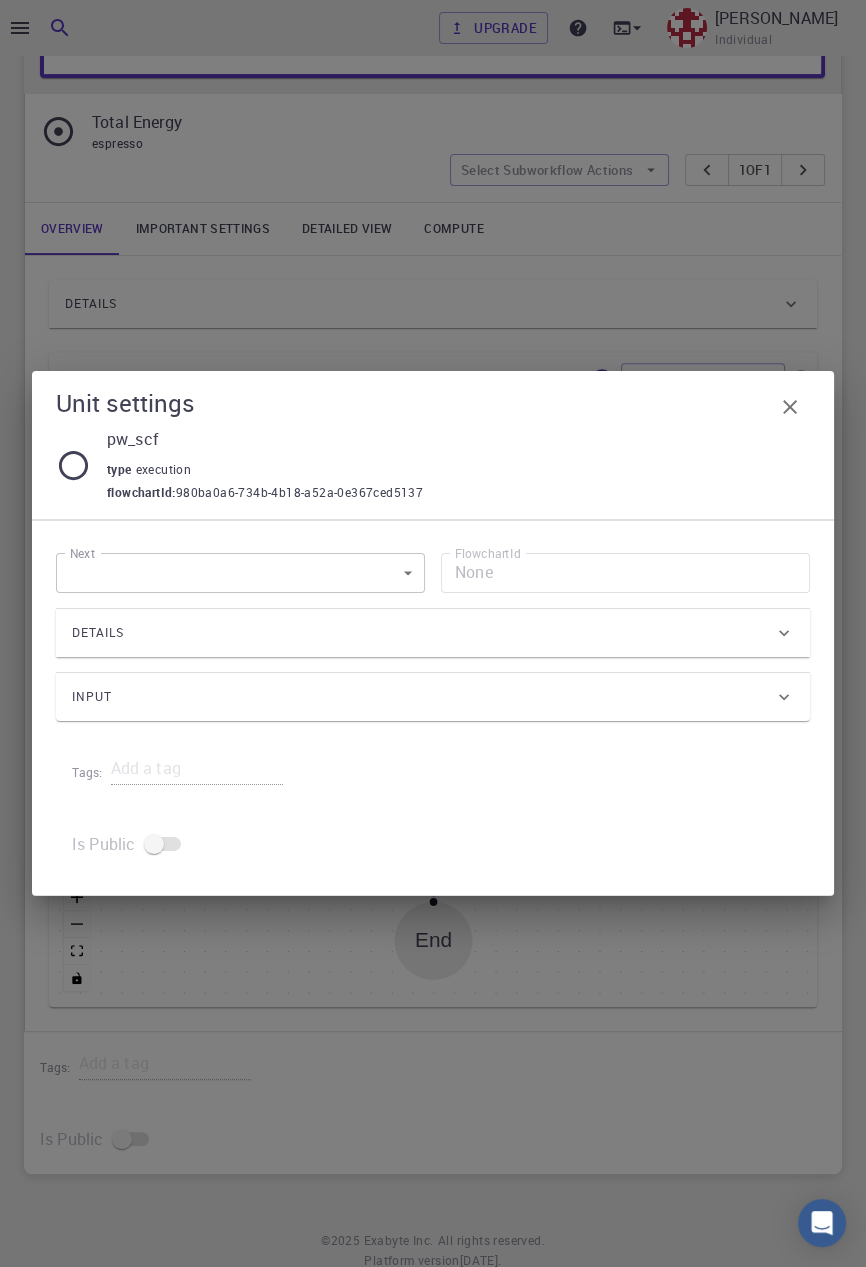 click 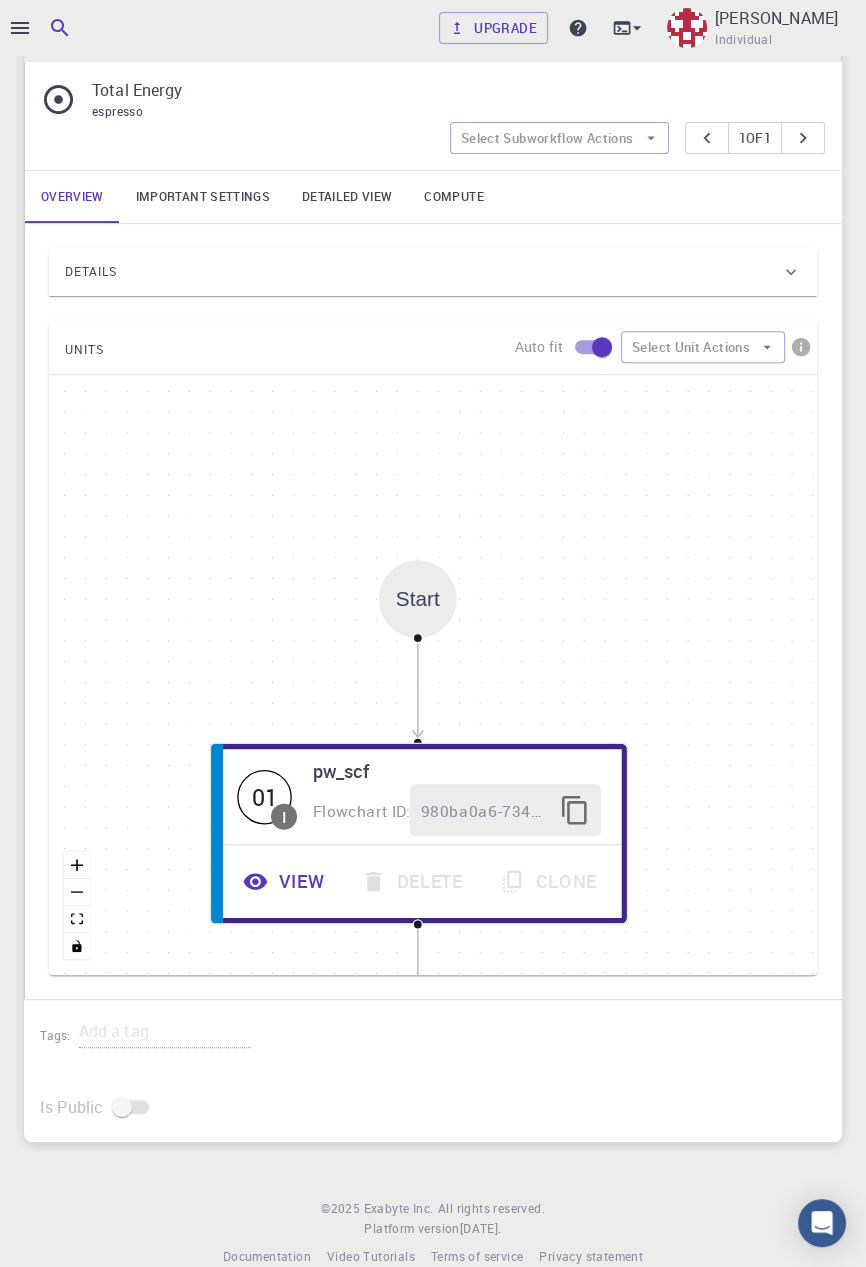 scroll, scrollTop: 638, scrollLeft: 0, axis: vertical 